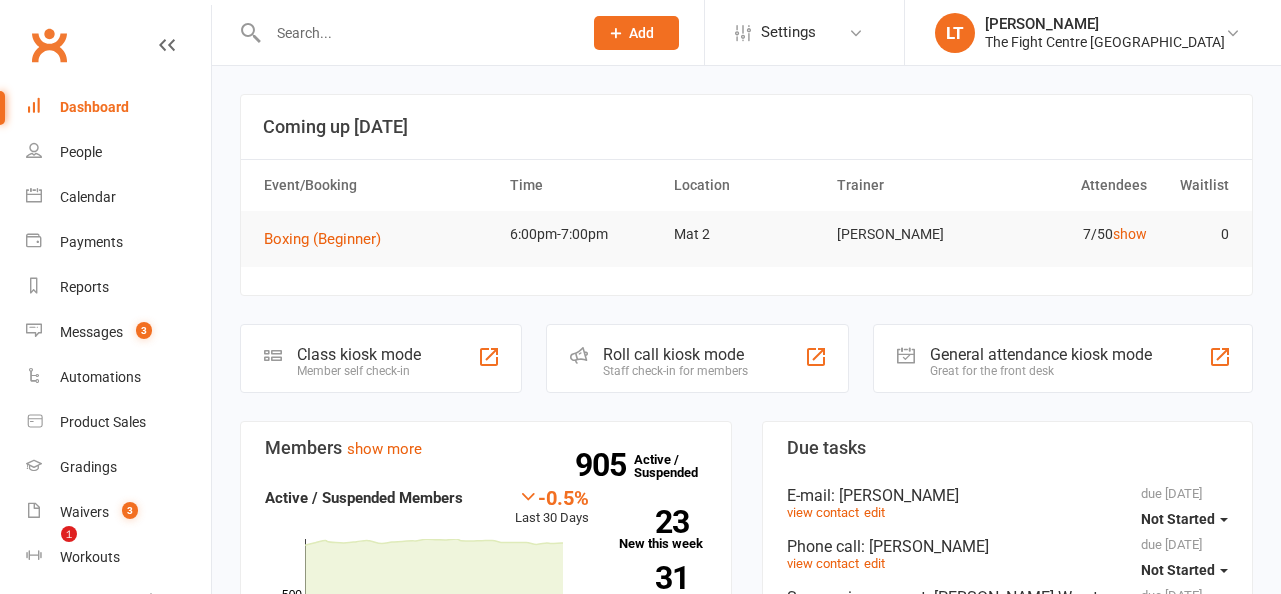 scroll, scrollTop: 0, scrollLeft: 0, axis: both 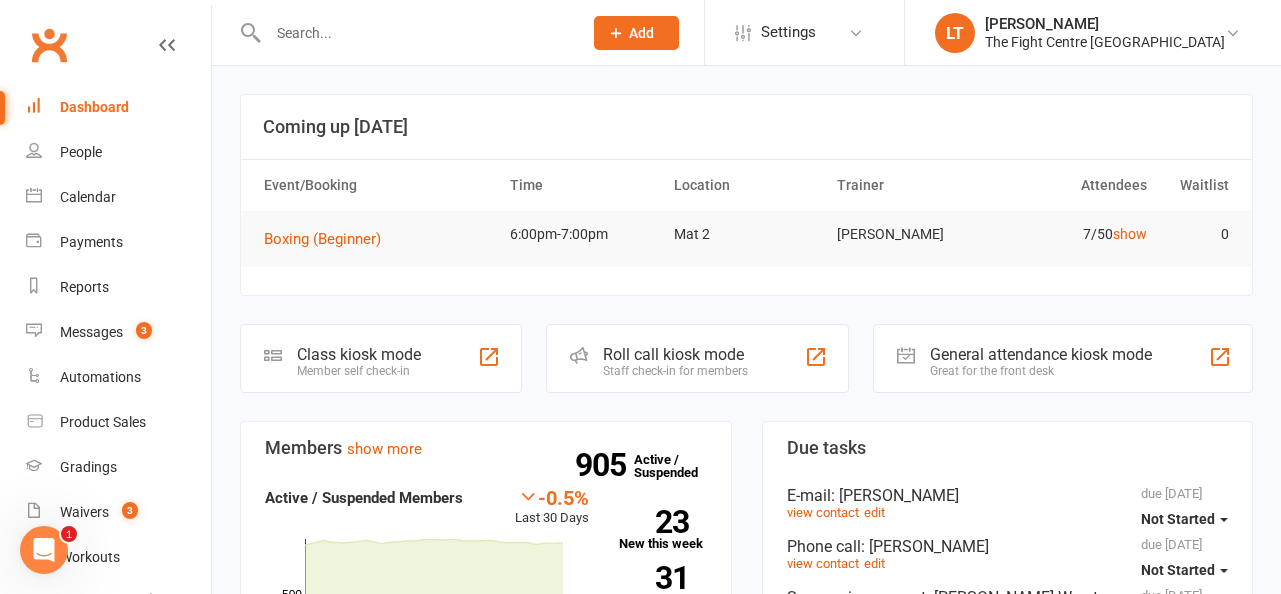 click at bounding box center [404, 32] 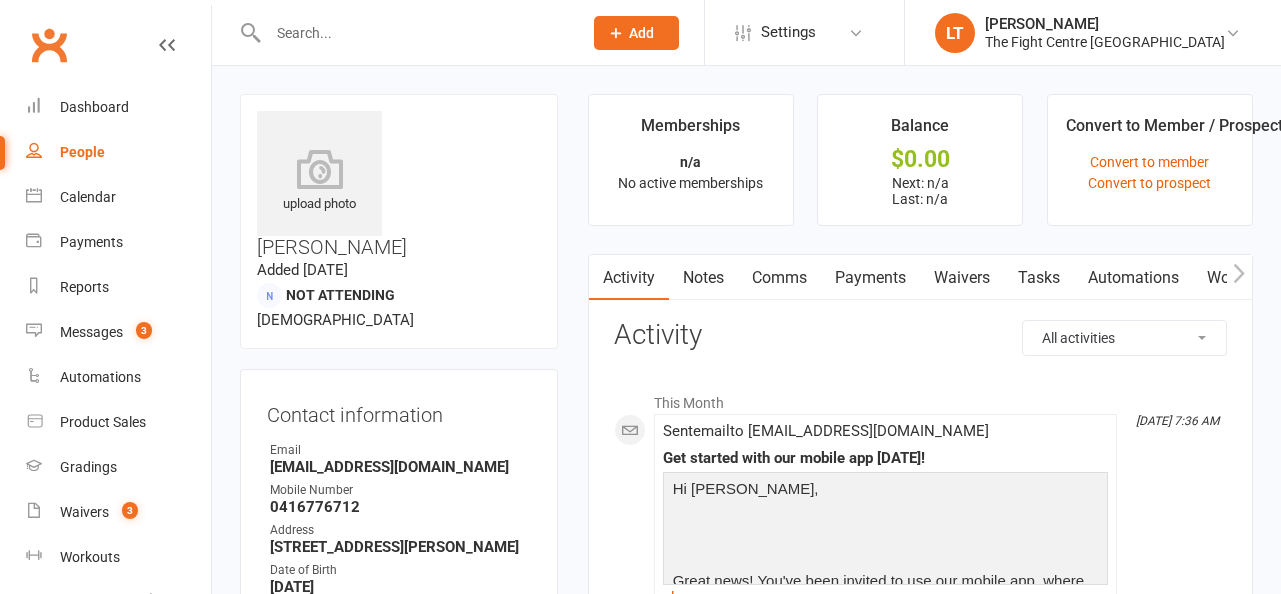 scroll, scrollTop: 611, scrollLeft: 0, axis: vertical 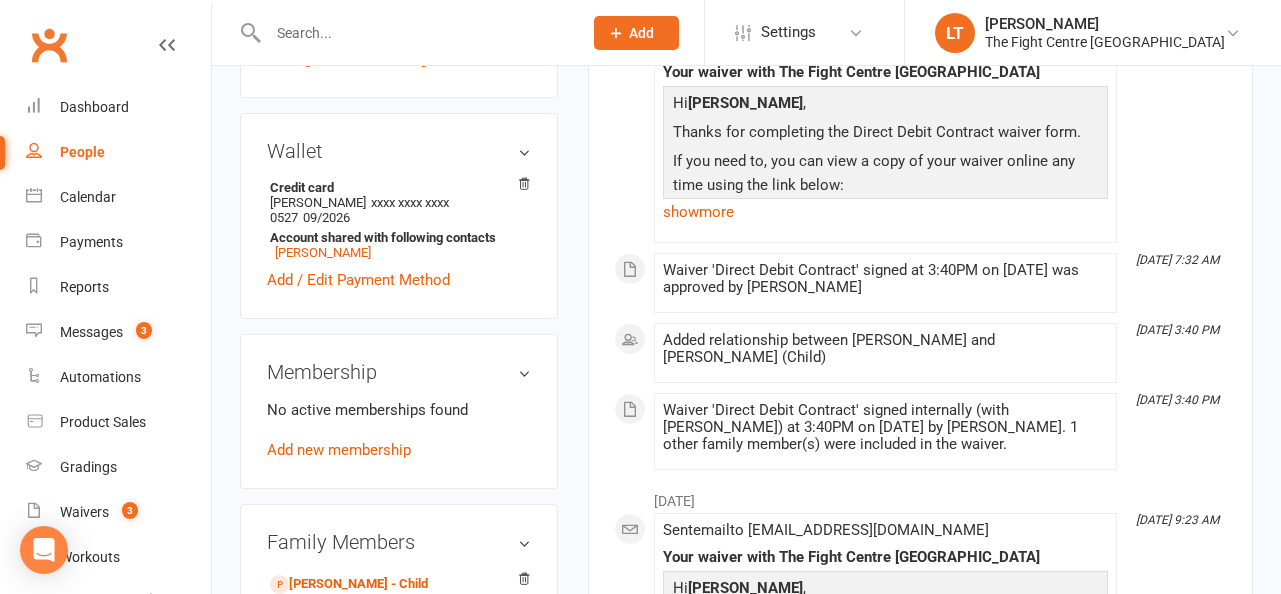 click on "Tristan Sewell - Child" at bounding box center (399, 609) 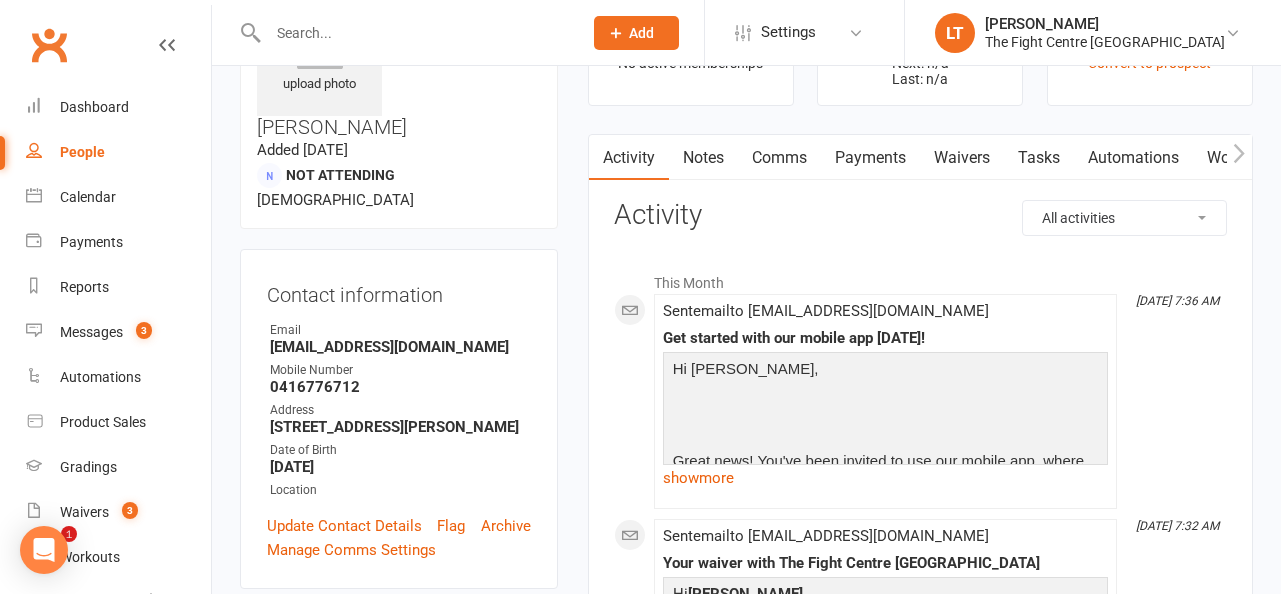 scroll, scrollTop: 0, scrollLeft: 0, axis: both 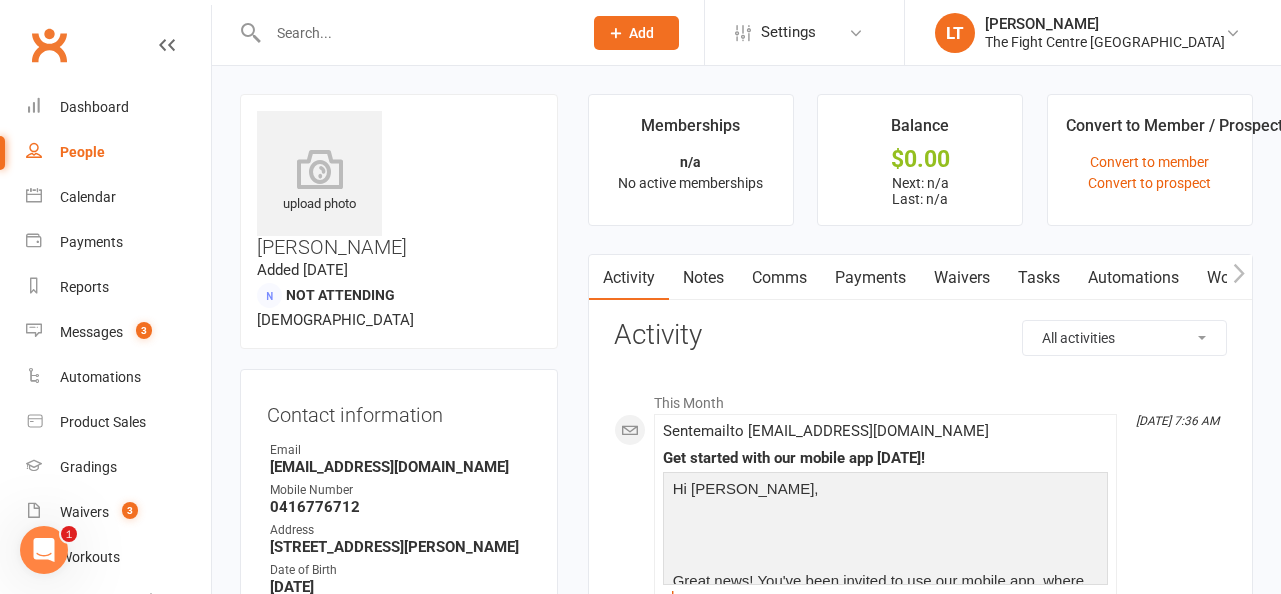 click 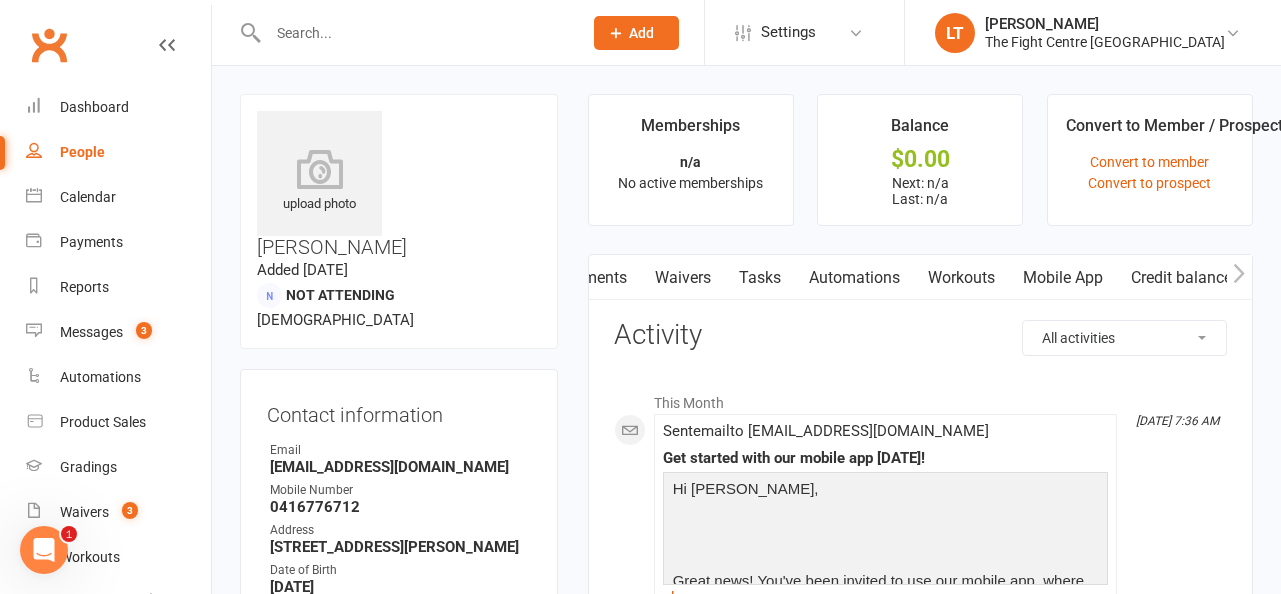 click 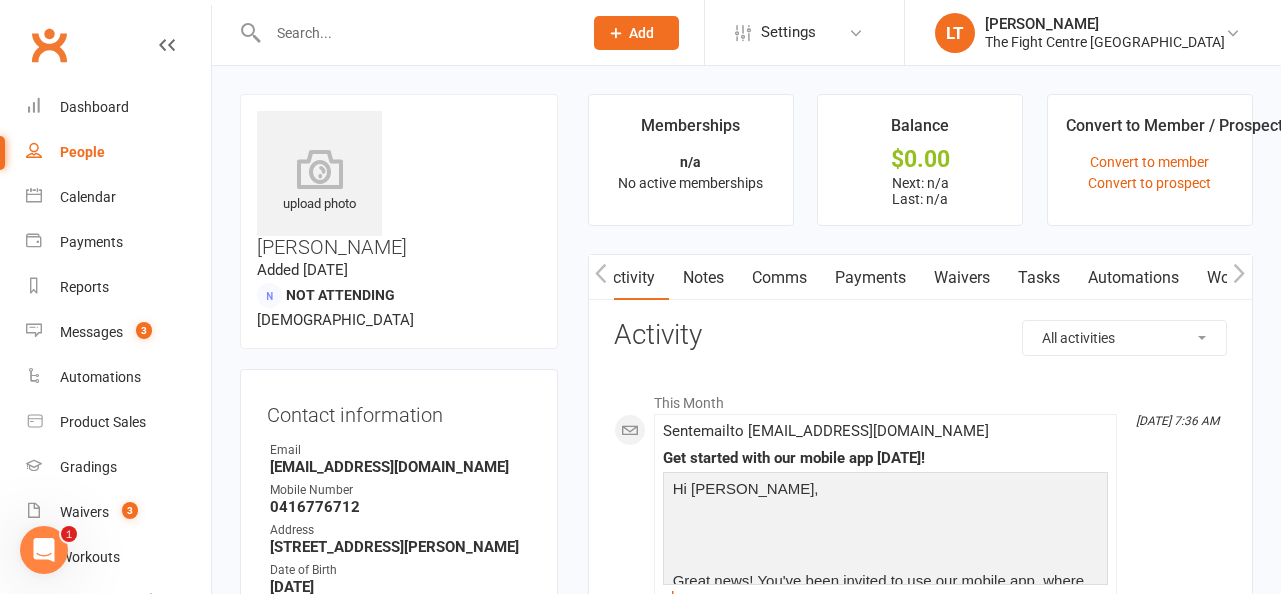 scroll, scrollTop: 0, scrollLeft: 279, axis: horizontal 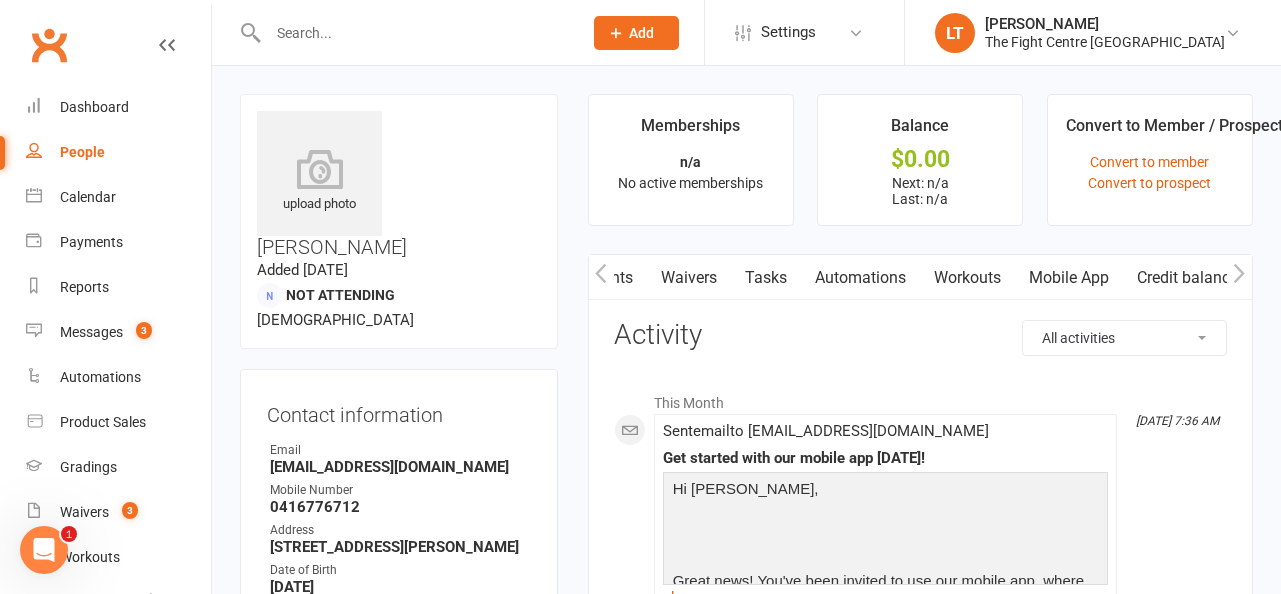 click 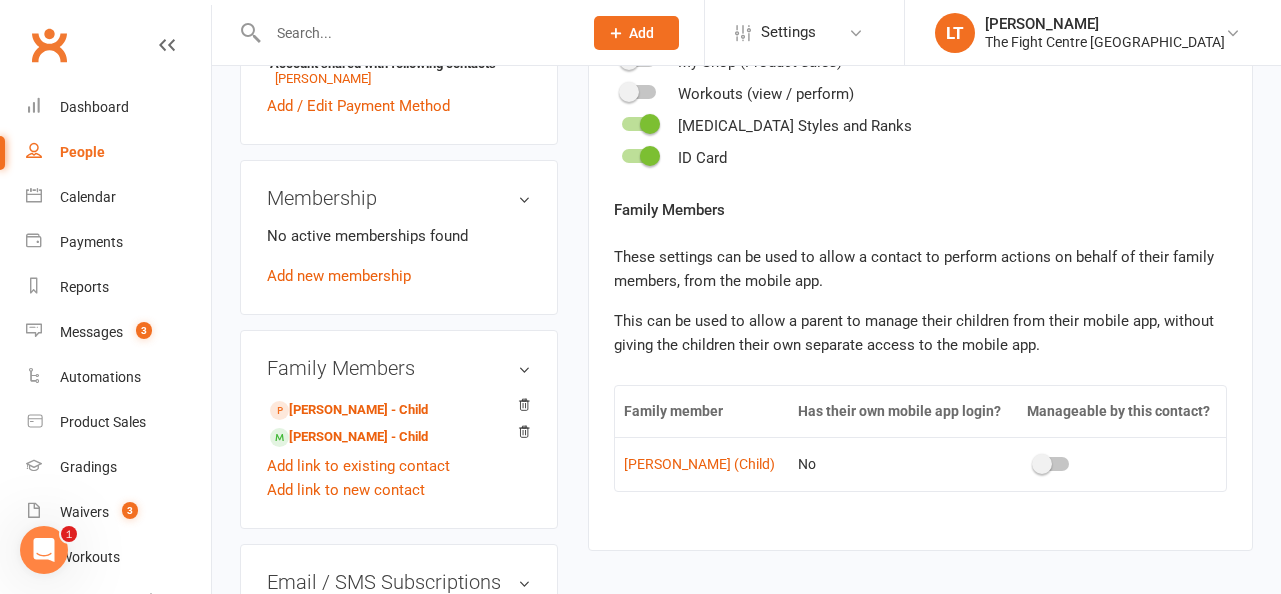 scroll, scrollTop: 784, scrollLeft: 0, axis: vertical 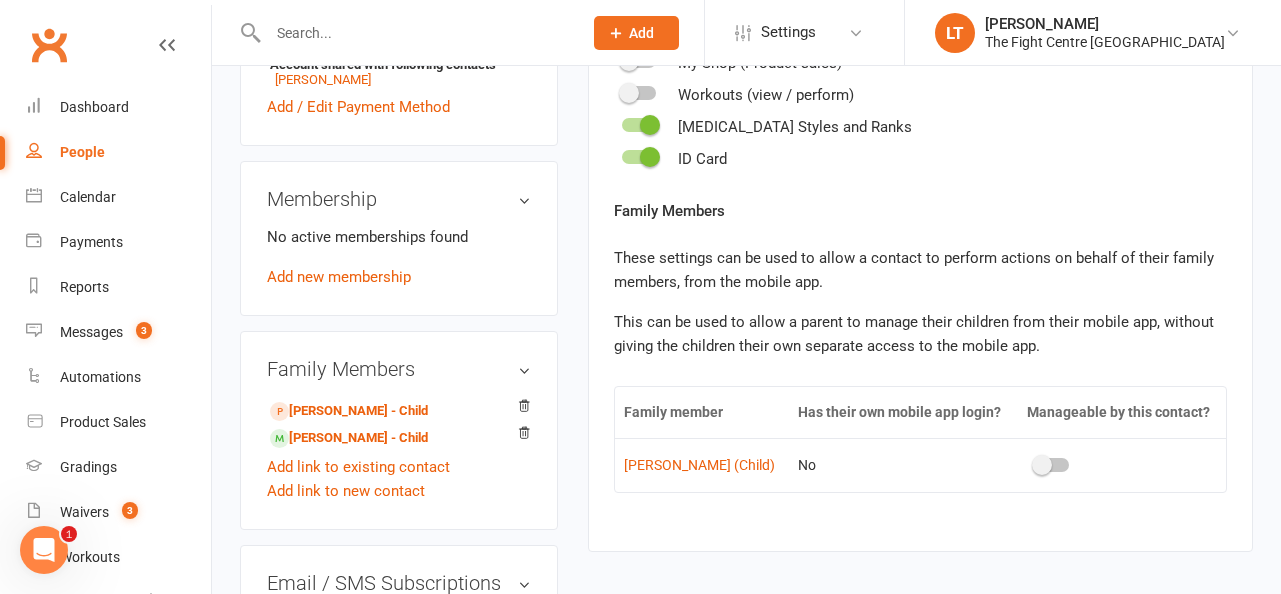 click at bounding box center (1042, 465) 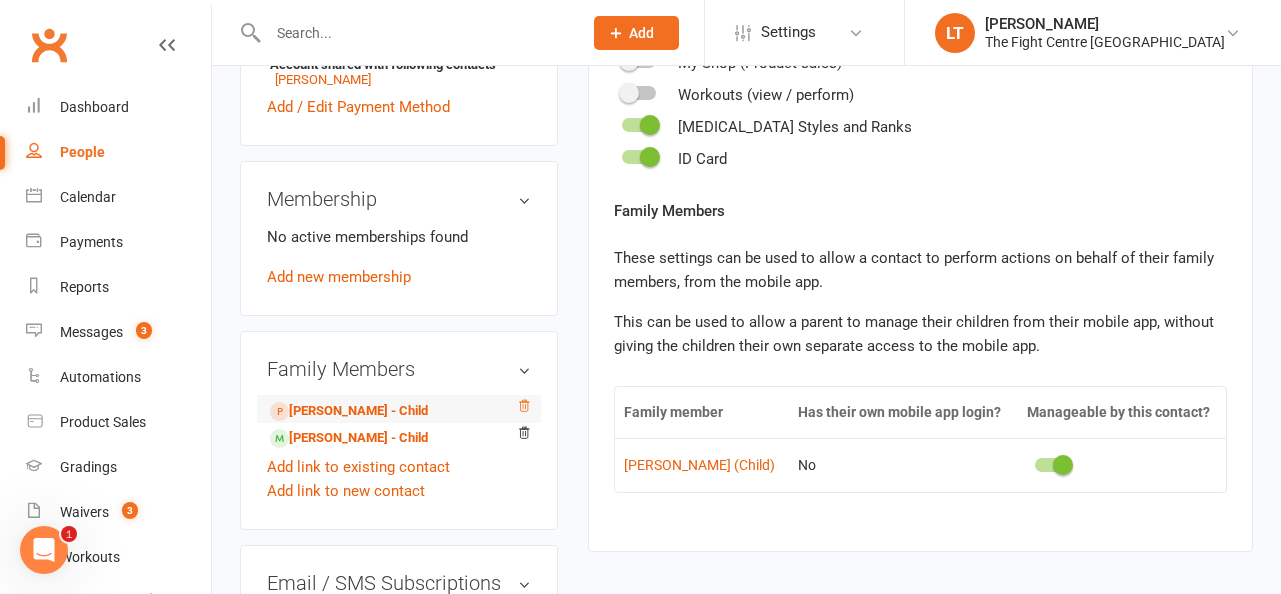click 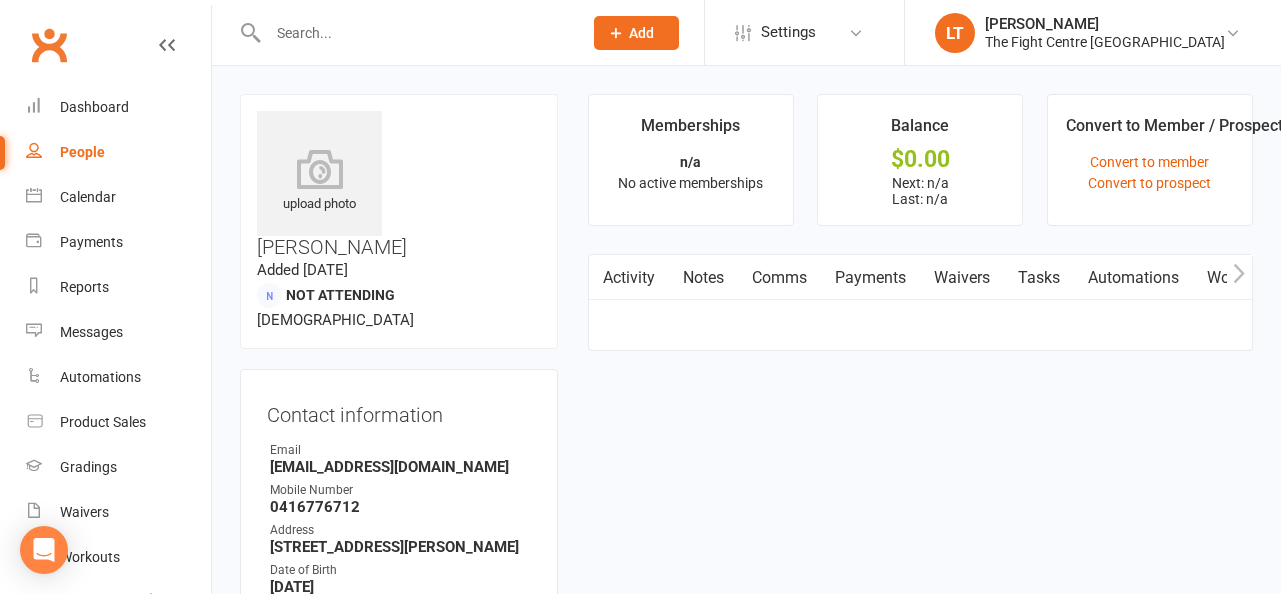 scroll, scrollTop: 0, scrollLeft: 0, axis: both 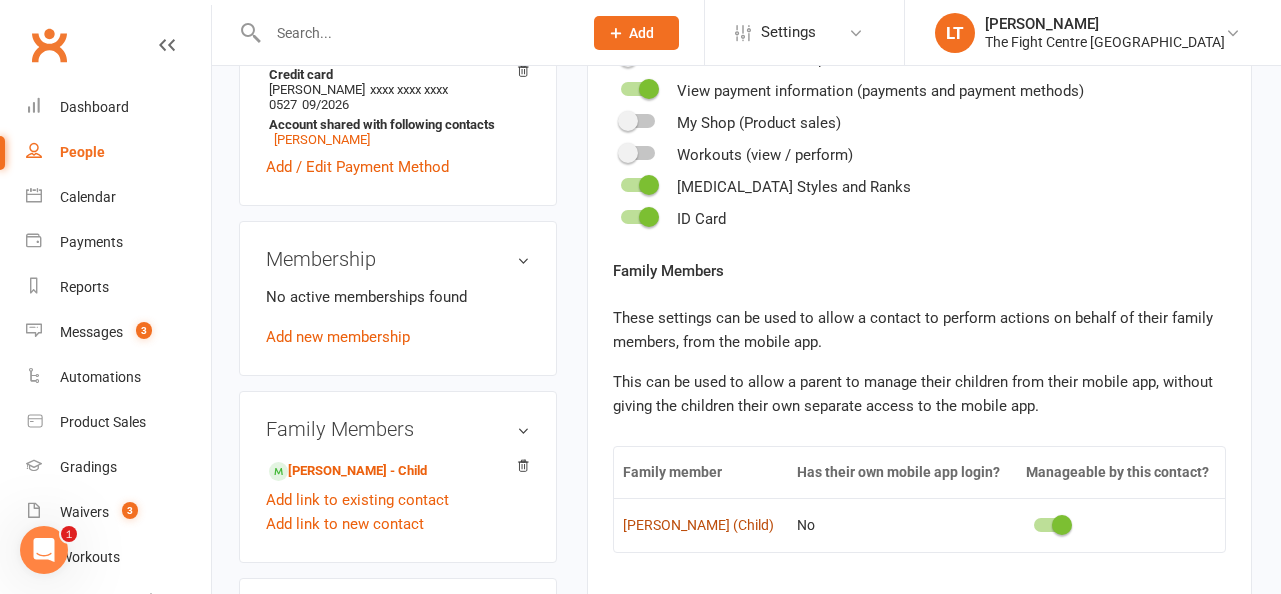 click on "Tristan Sewell (Child)" at bounding box center (701, 525) 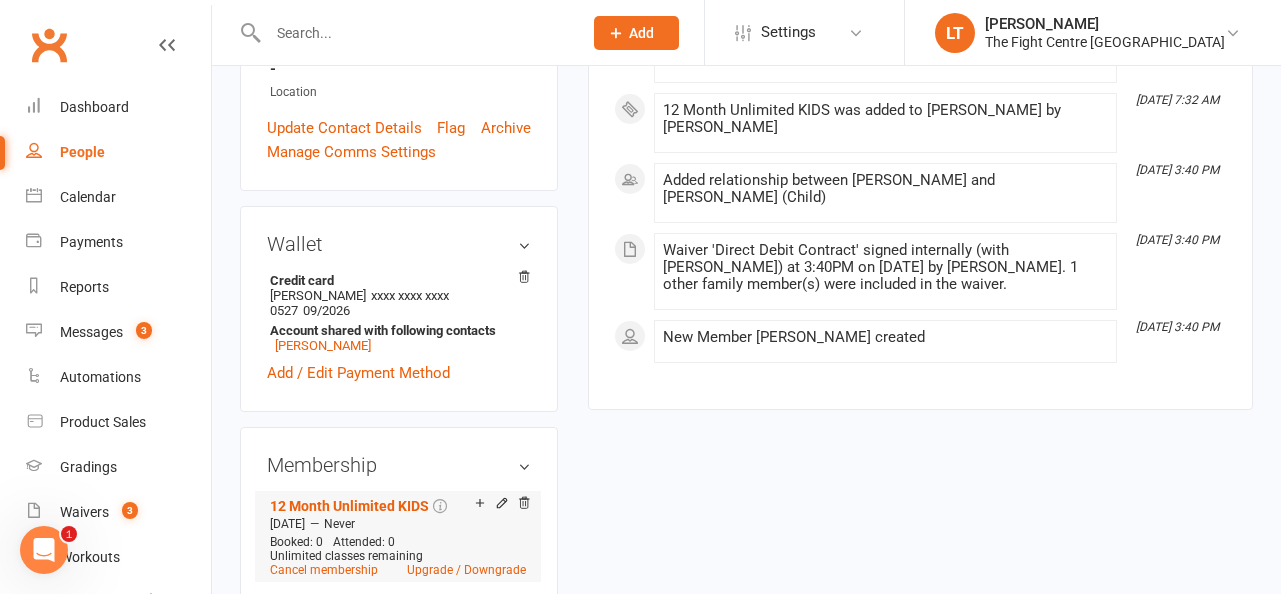 scroll, scrollTop: 879, scrollLeft: 0, axis: vertical 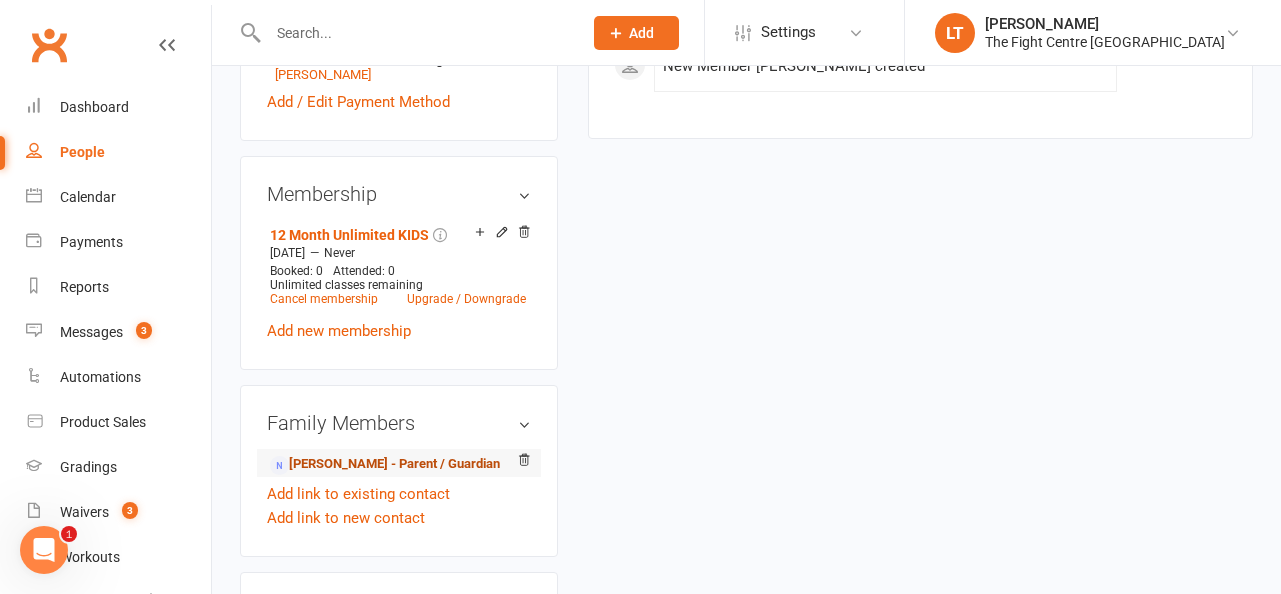 click on "Leon Sewell - Parent / Guardian" at bounding box center (385, 464) 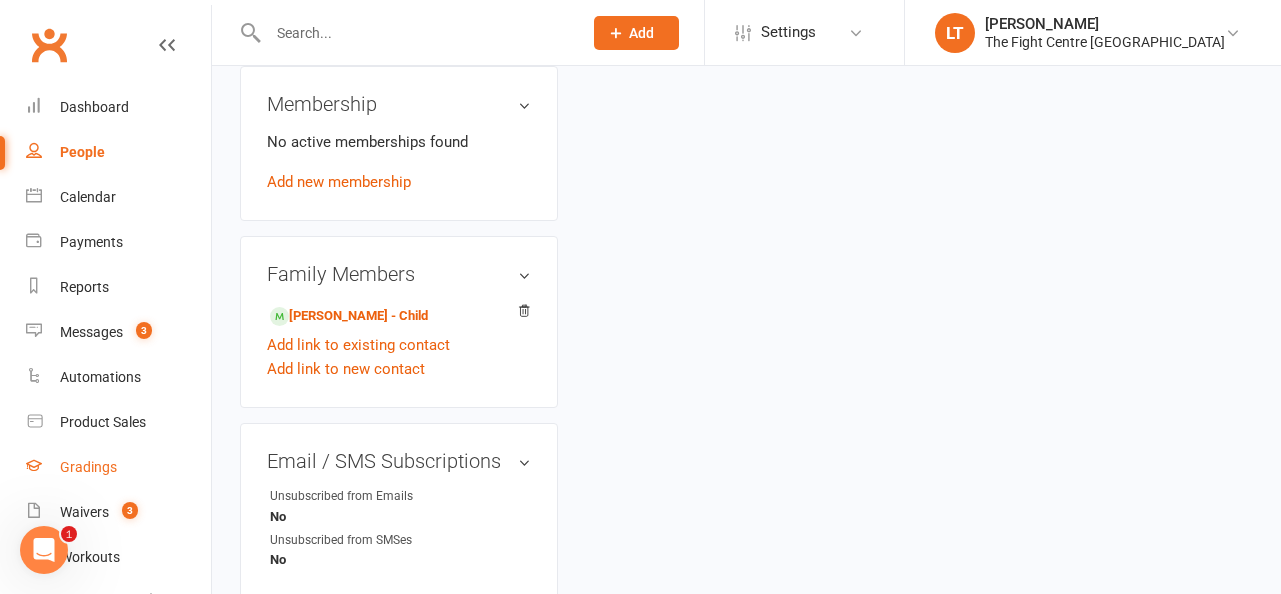 scroll, scrollTop: 0, scrollLeft: 0, axis: both 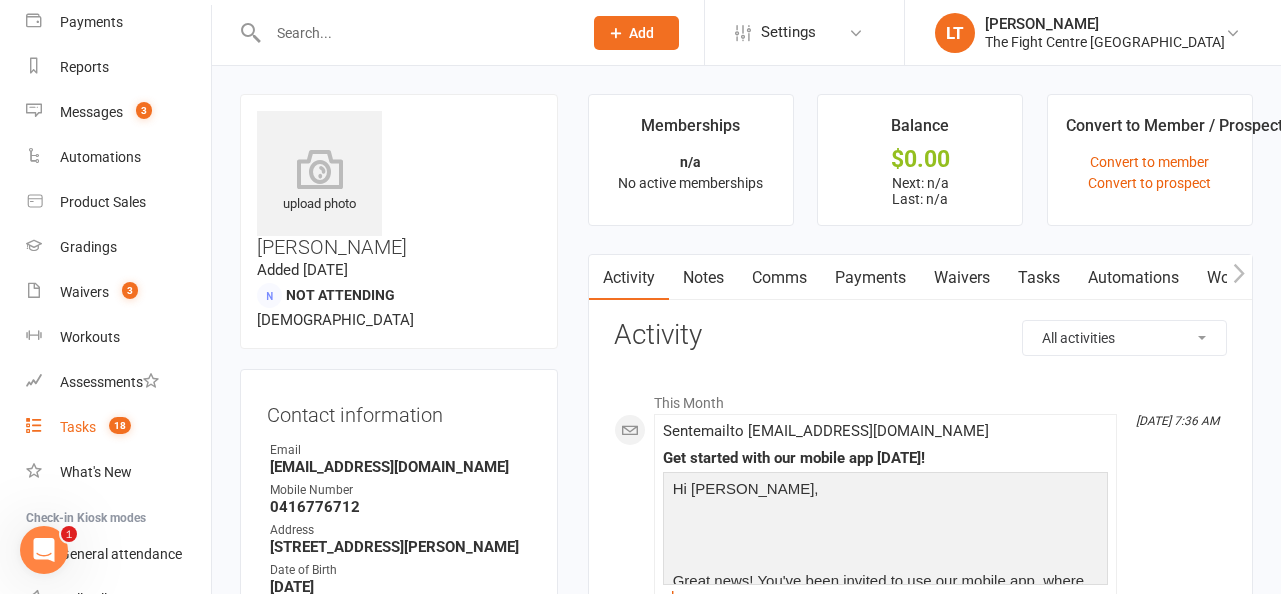 click on "Tasks" at bounding box center (78, 427) 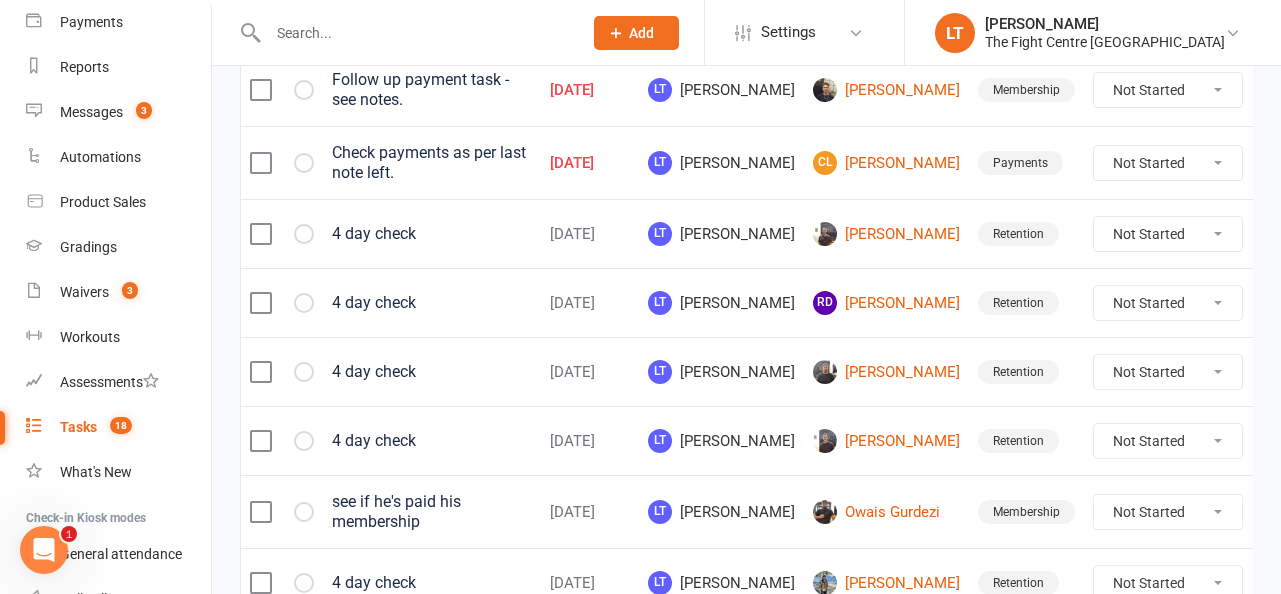 scroll, scrollTop: 582, scrollLeft: 0, axis: vertical 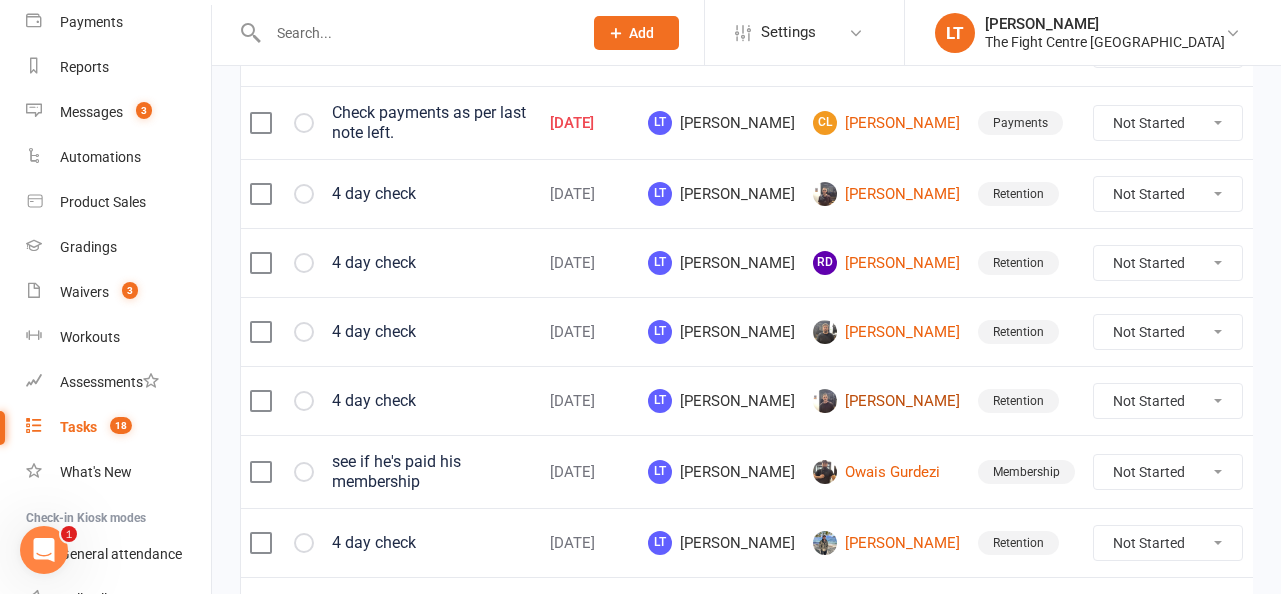 click on "Samuel Wilkins" at bounding box center [886, 401] 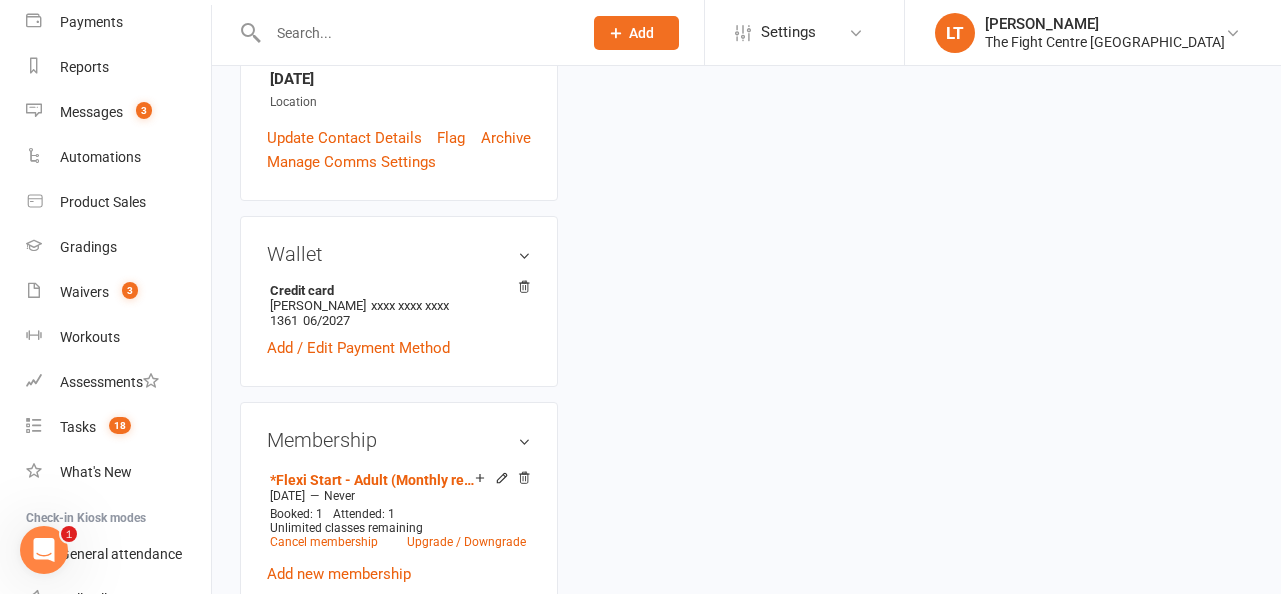 scroll, scrollTop: 0, scrollLeft: 0, axis: both 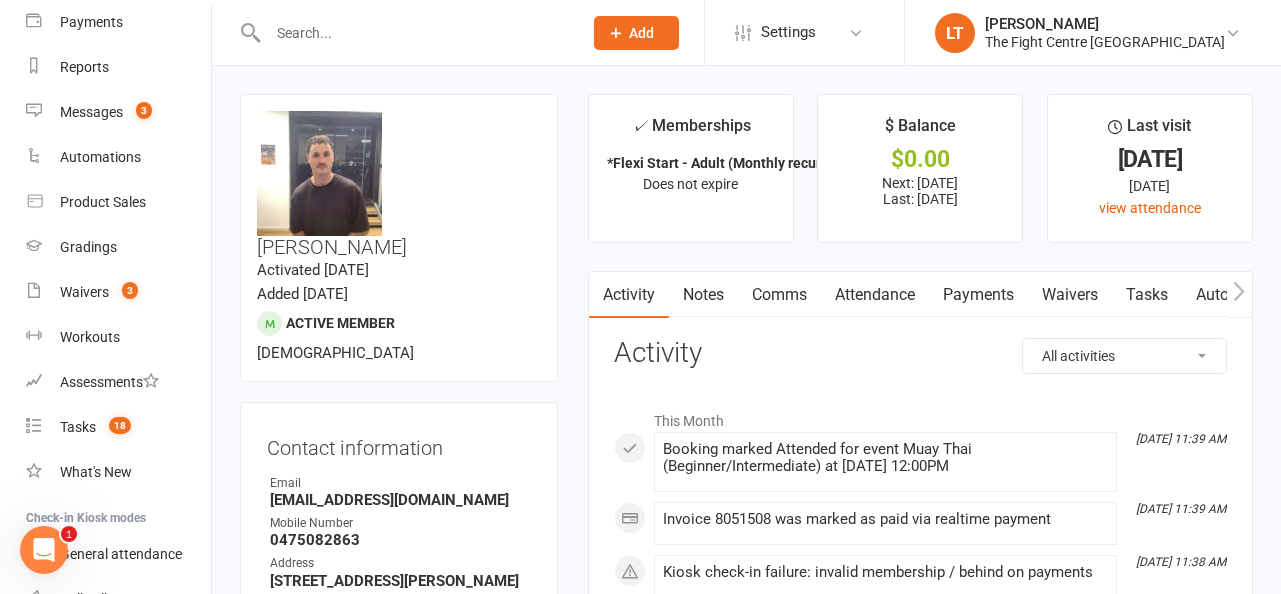 click on "Comms" at bounding box center (779, 295) 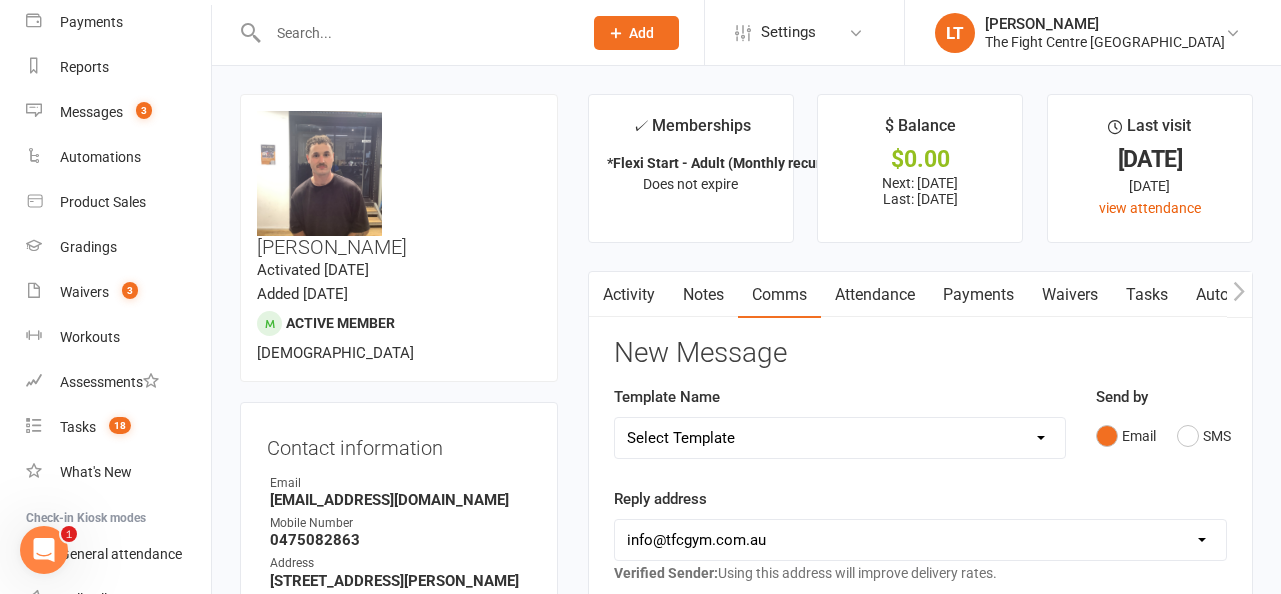click on "Activity" at bounding box center (629, 295) 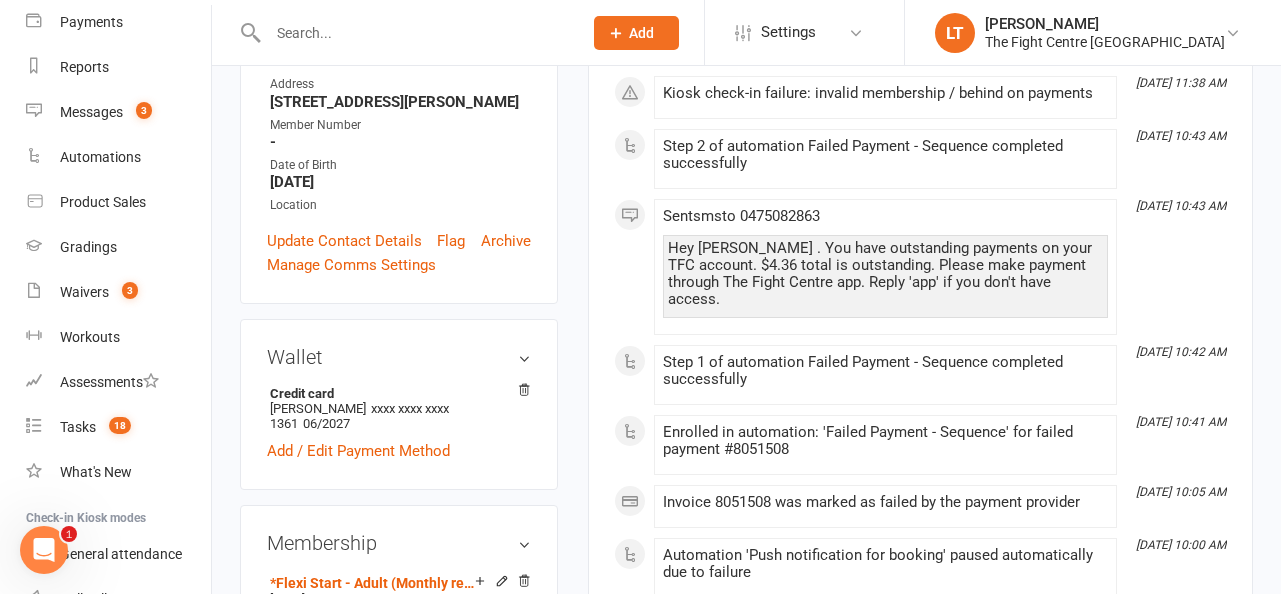scroll, scrollTop: 482, scrollLeft: 0, axis: vertical 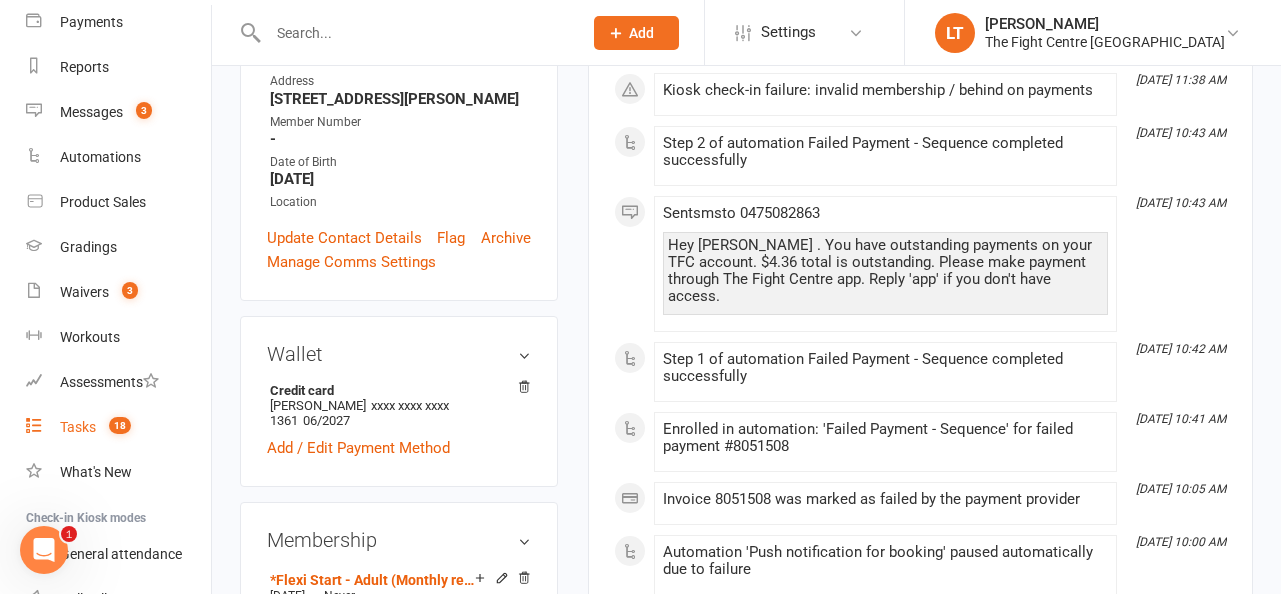 click on "Tasks" at bounding box center [78, 427] 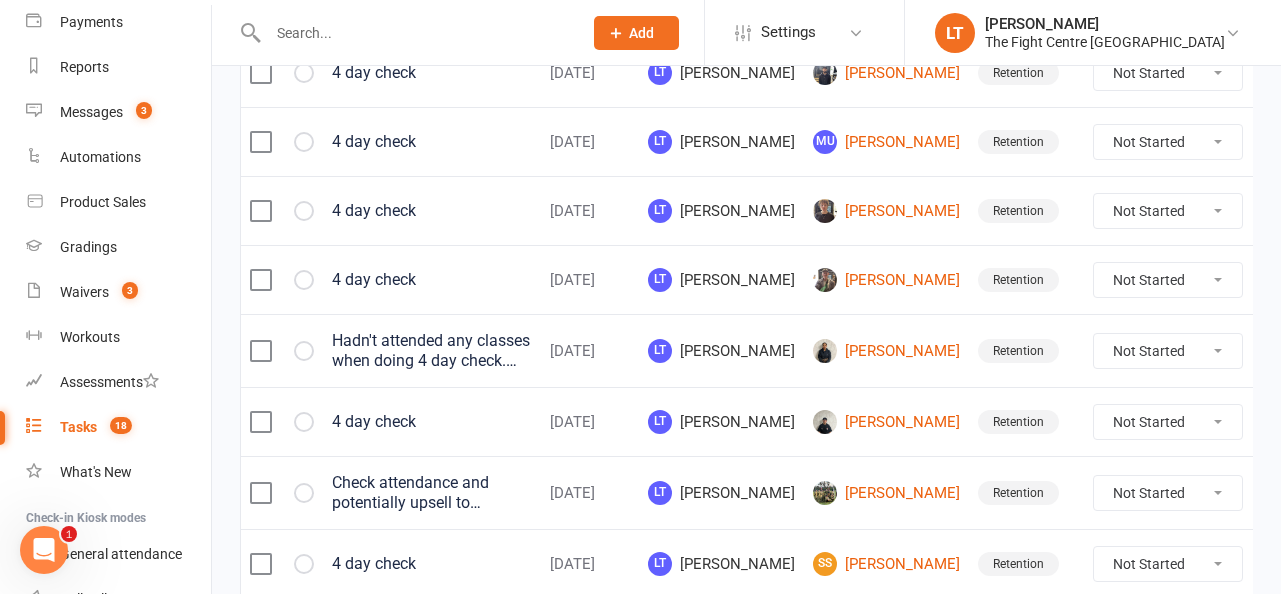 scroll, scrollTop: 1544, scrollLeft: 0, axis: vertical 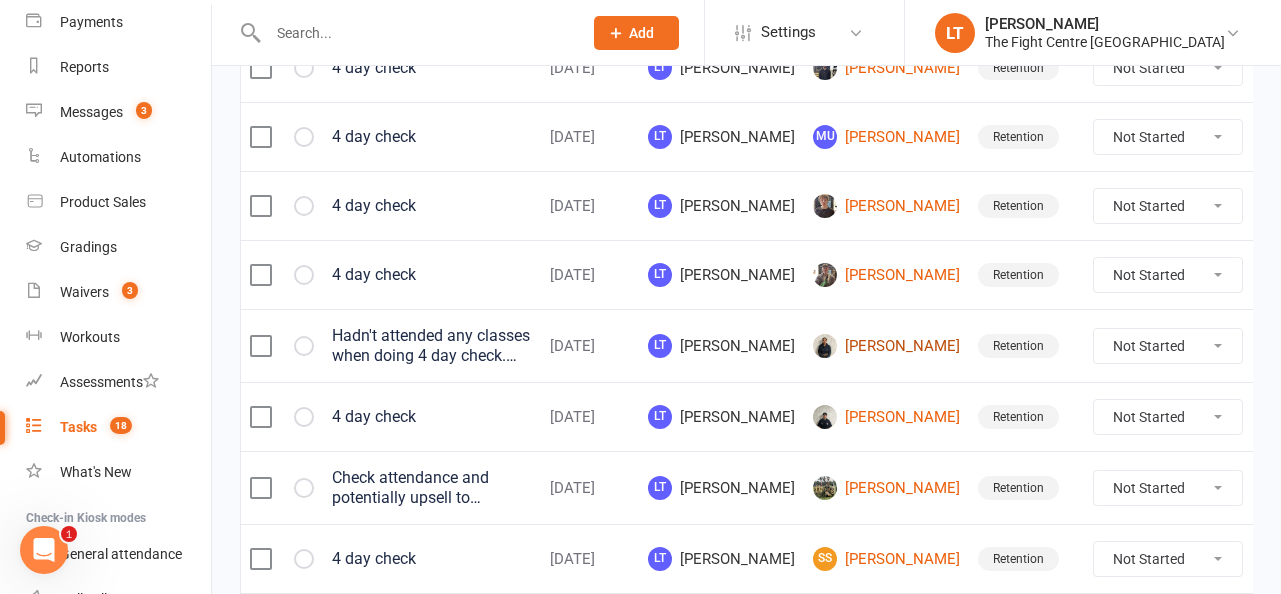 click on "Caitlin Mcleod" at bounding box center [886, 346] 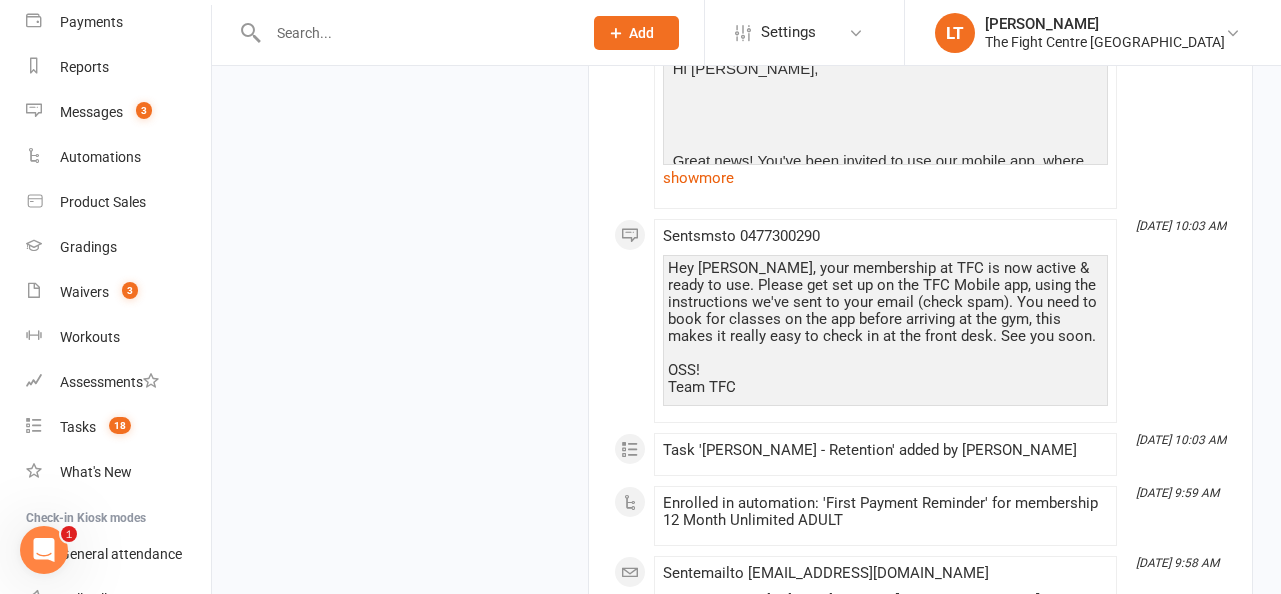 scroll, scrollTop: 6808, scrollLeft: 0, axis: vertical 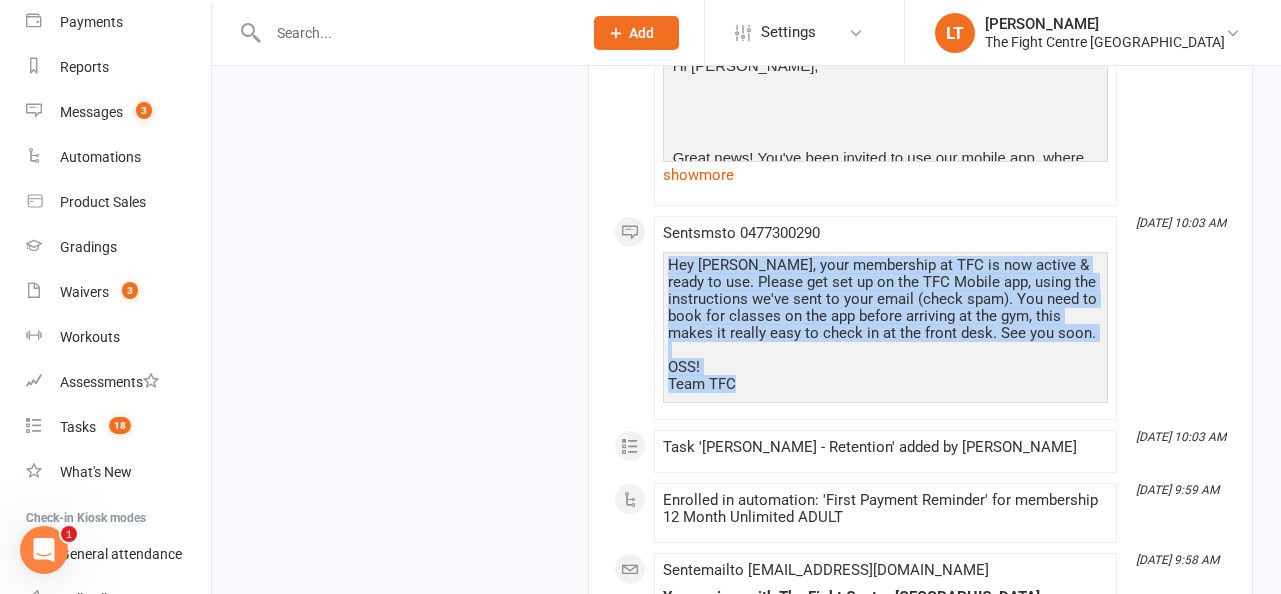 drag, startPoint x: 784, startPoint y: 359, endPoint x: 663, endPoint y: 222, distance: 182.78403 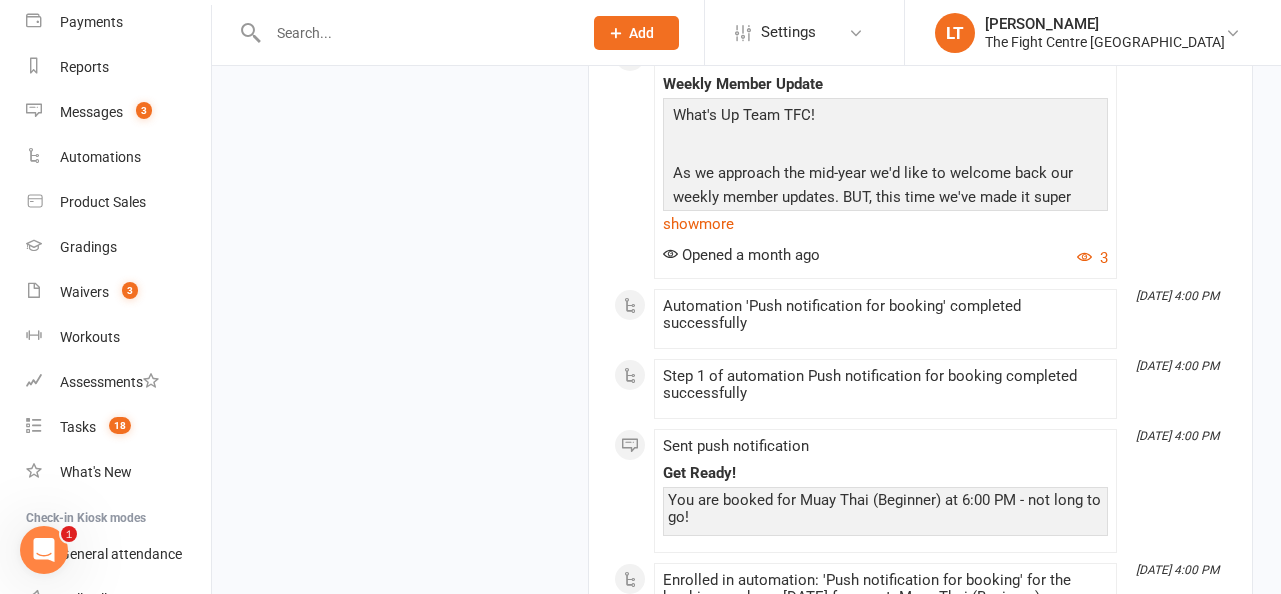 scroll, scrollTop: 3893, scrollLeft: 0, axis: vertical 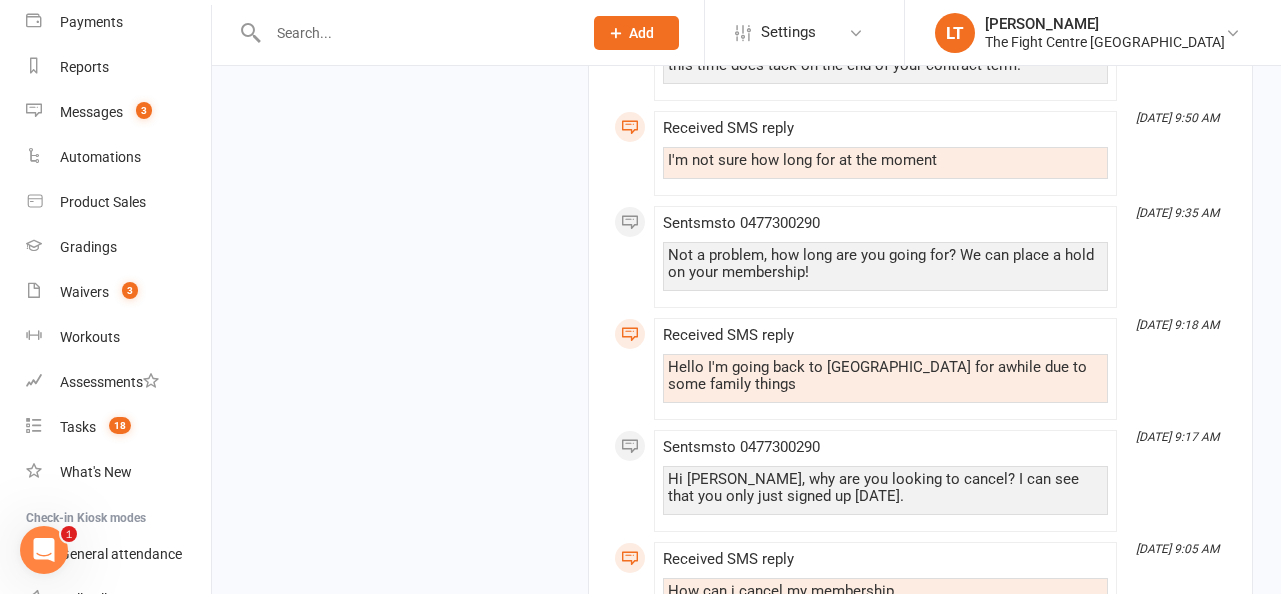click at bounding box center [415, 33] 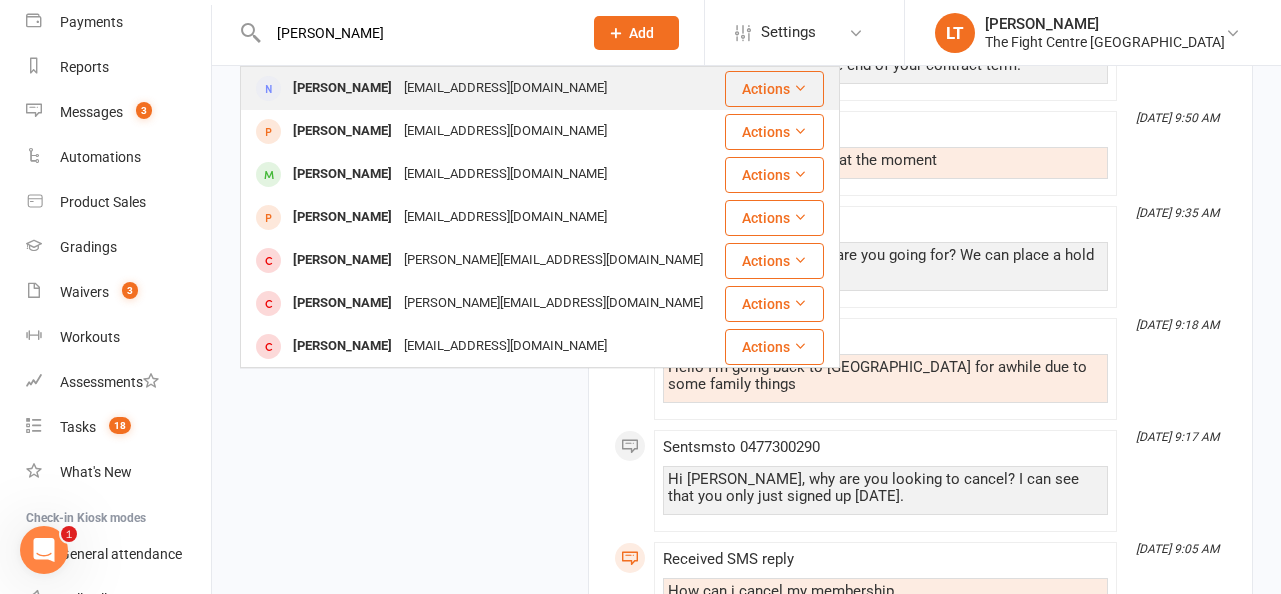 type on "leon sewell" 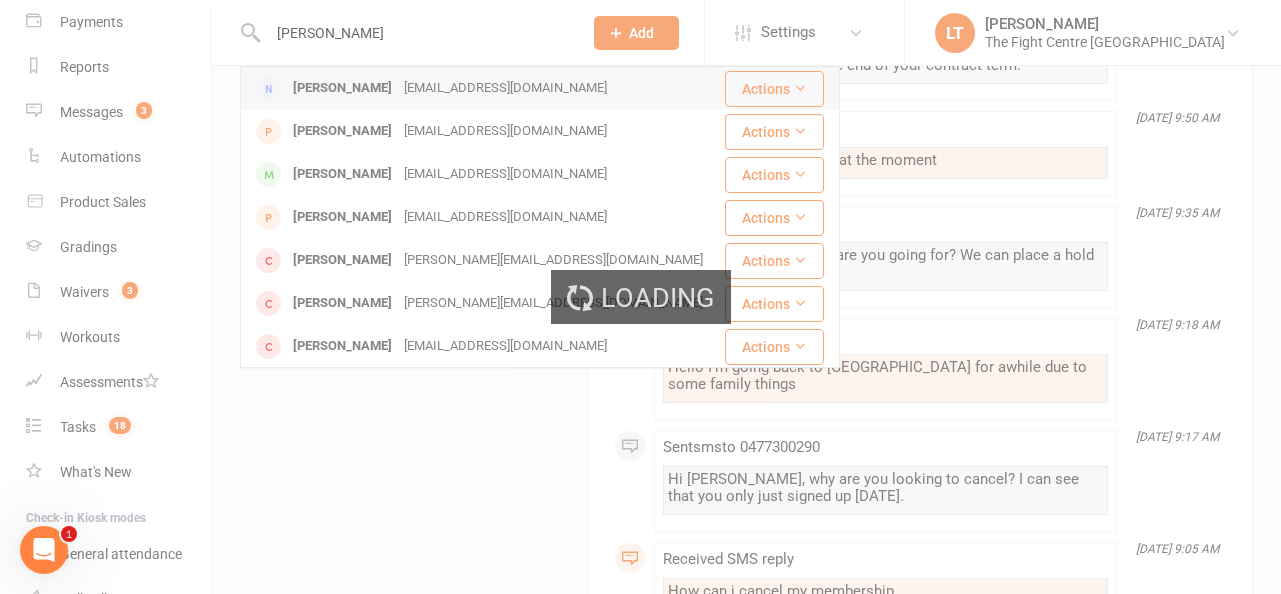 type 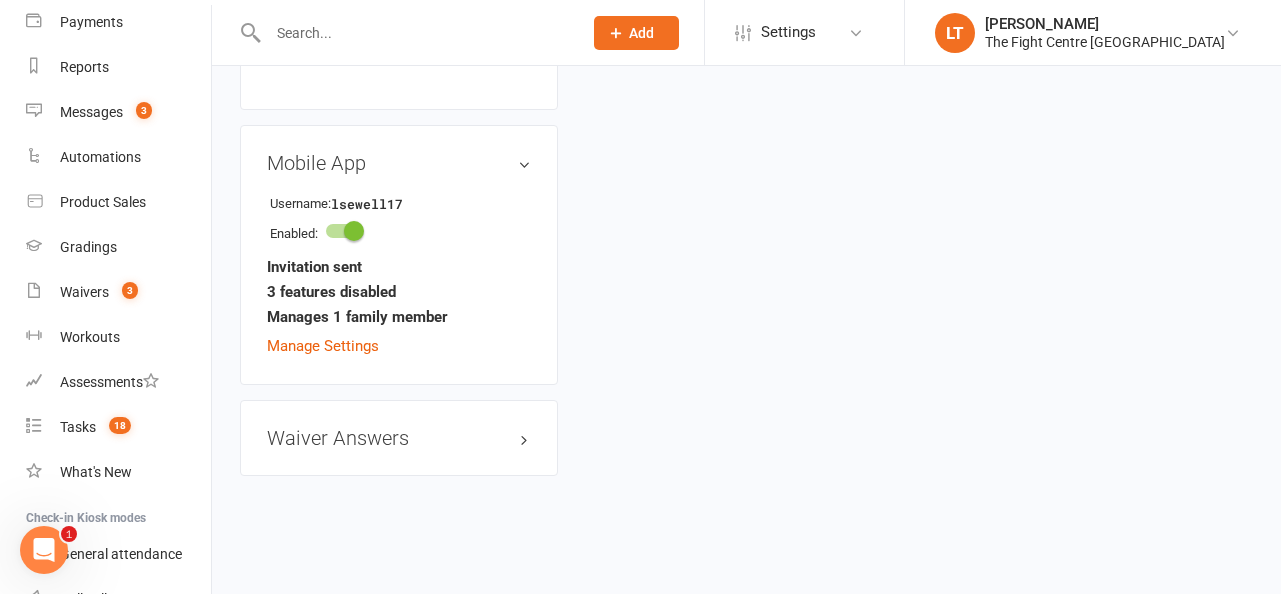 scroll, scrollTop: 0, scrollLeft: 0, axis: both 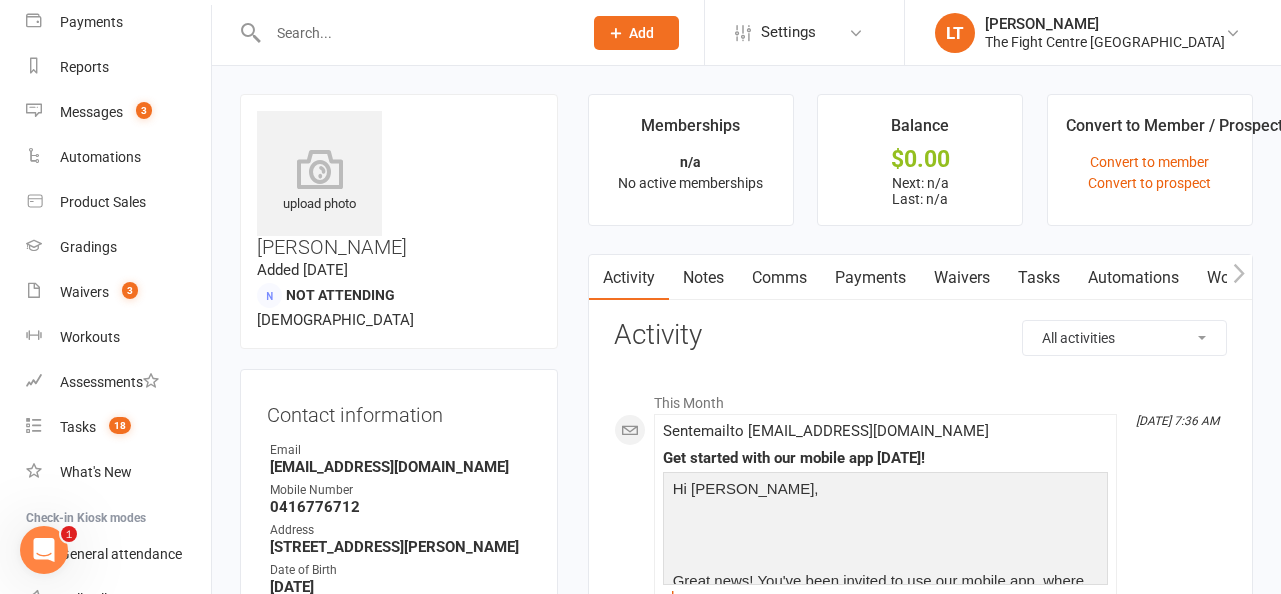 click on "Comms" at bounding box center (779, 278) 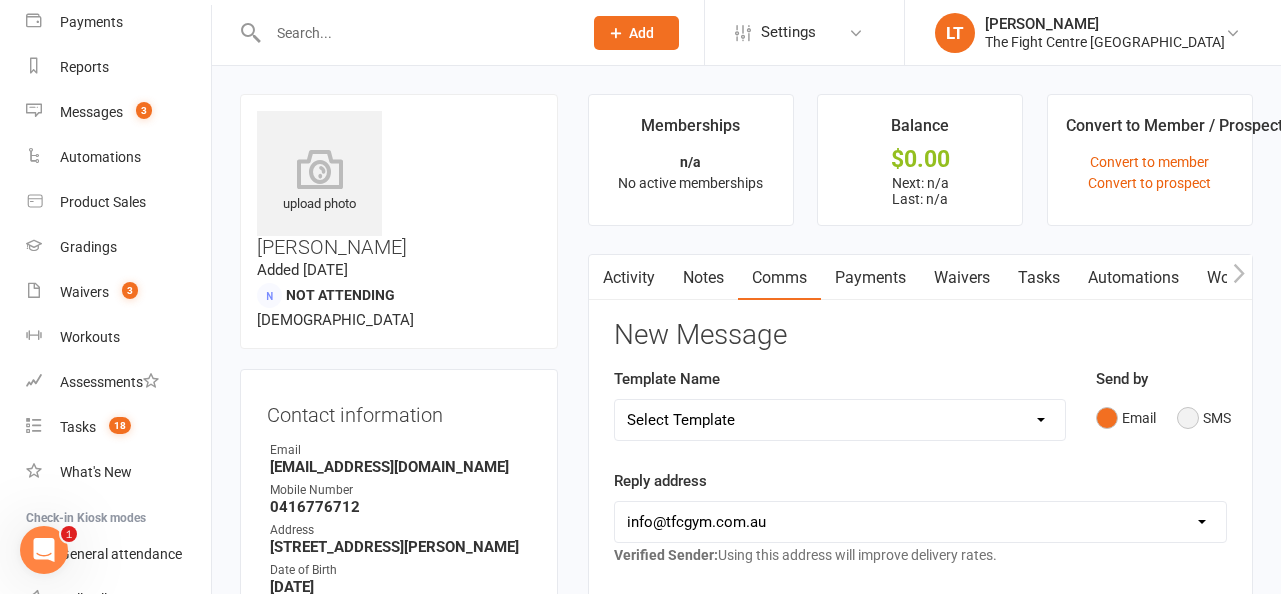 click on "SMS" at bounding box center (1204, 418) 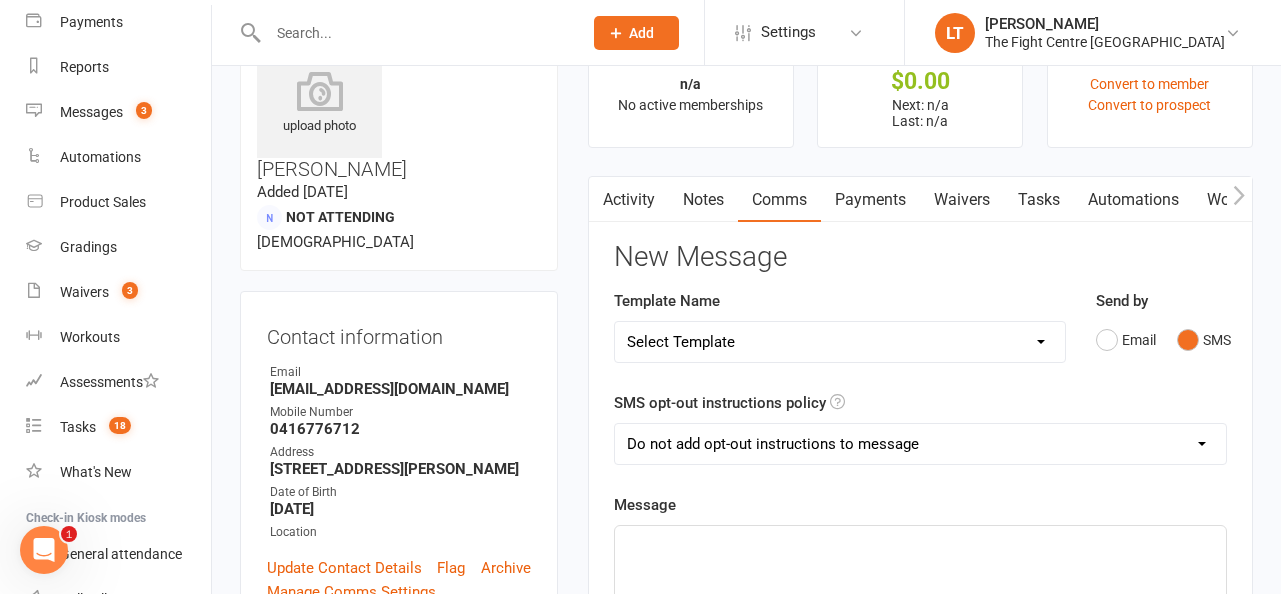 scroll, scrollTop: 251, scrollLeft: 0, axis: vertical 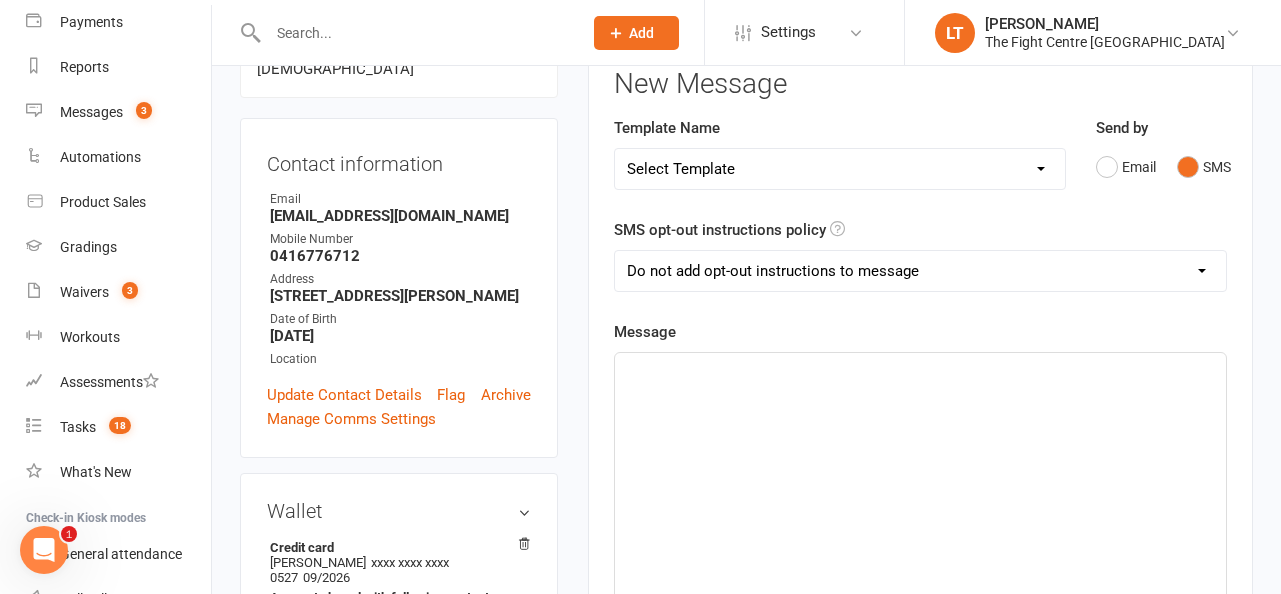click on "﻿" 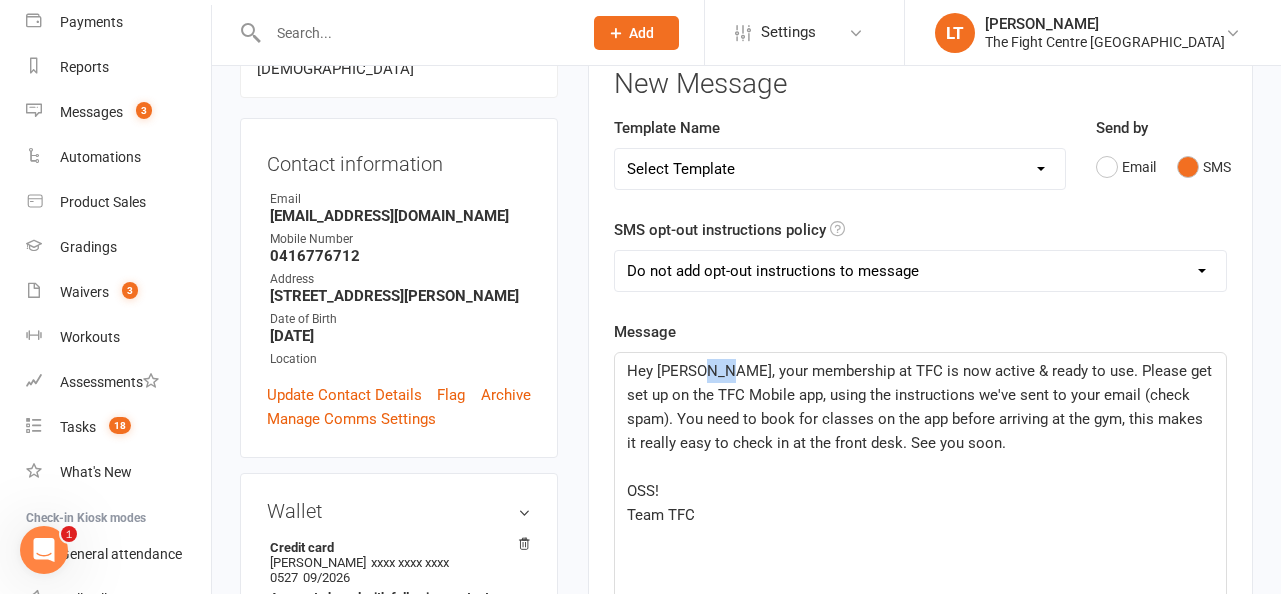 drag, startPoint x: 704, startPoint y: 367, endPoint x: 661, endPoint y: 366, distance: 43.011627 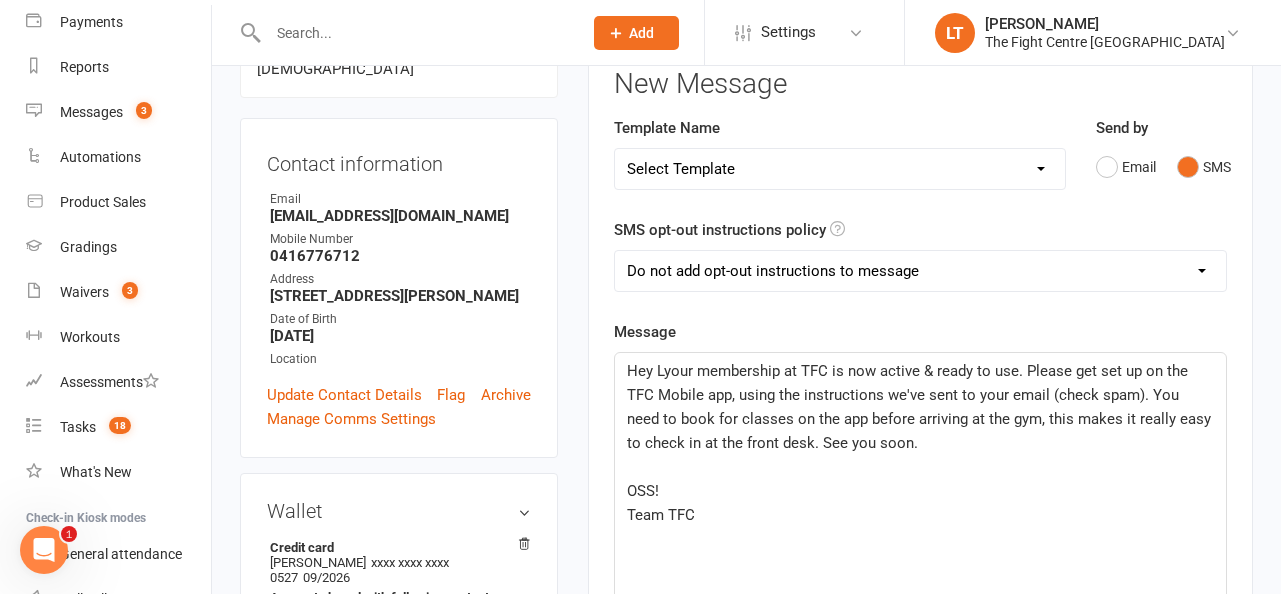 type 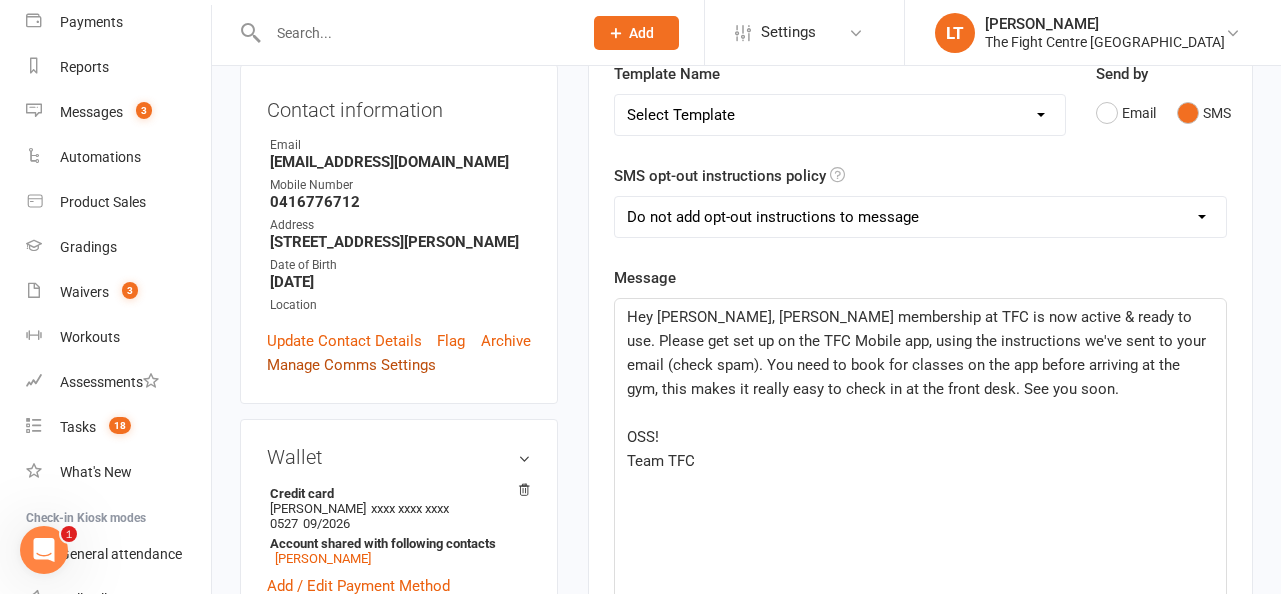 scroll, scrollTop: 306, scrollLeft: 0, axis: vertical 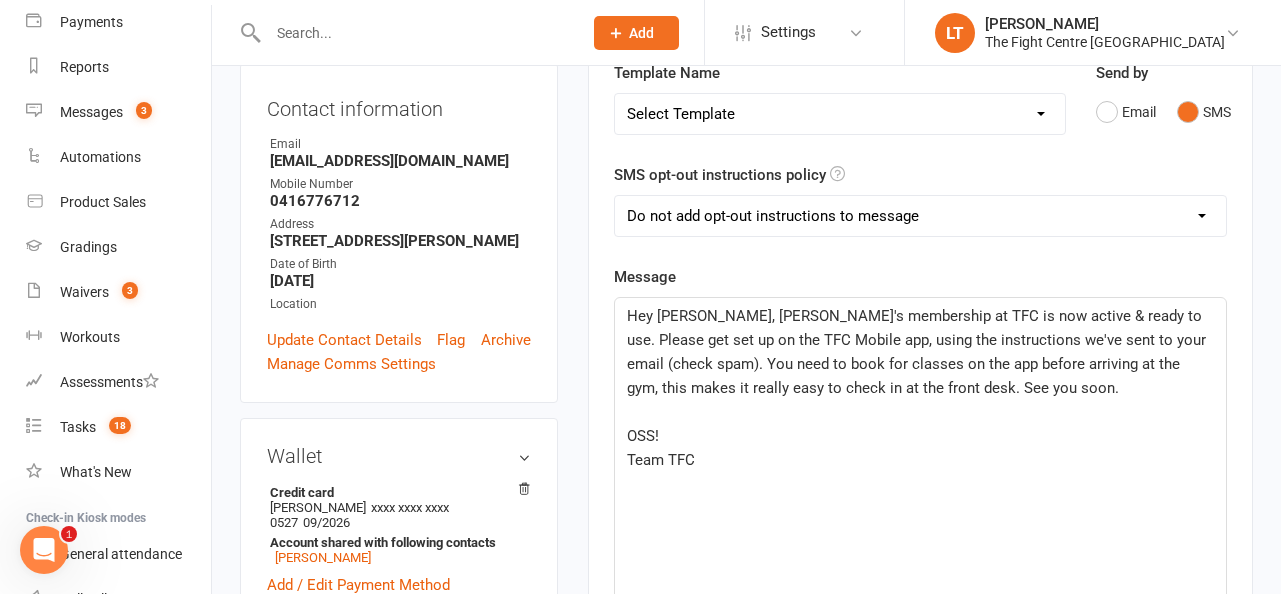 click on "Hey Leon, Tristan's membership at TFC is now active & ready to use. Please get set up on the TFC Mobile app, using the instructions we've sent to your email (check spam). You need to book for classes on the app before arriving at the gym, this makes it really easy to check in at the front desk. See you soon." 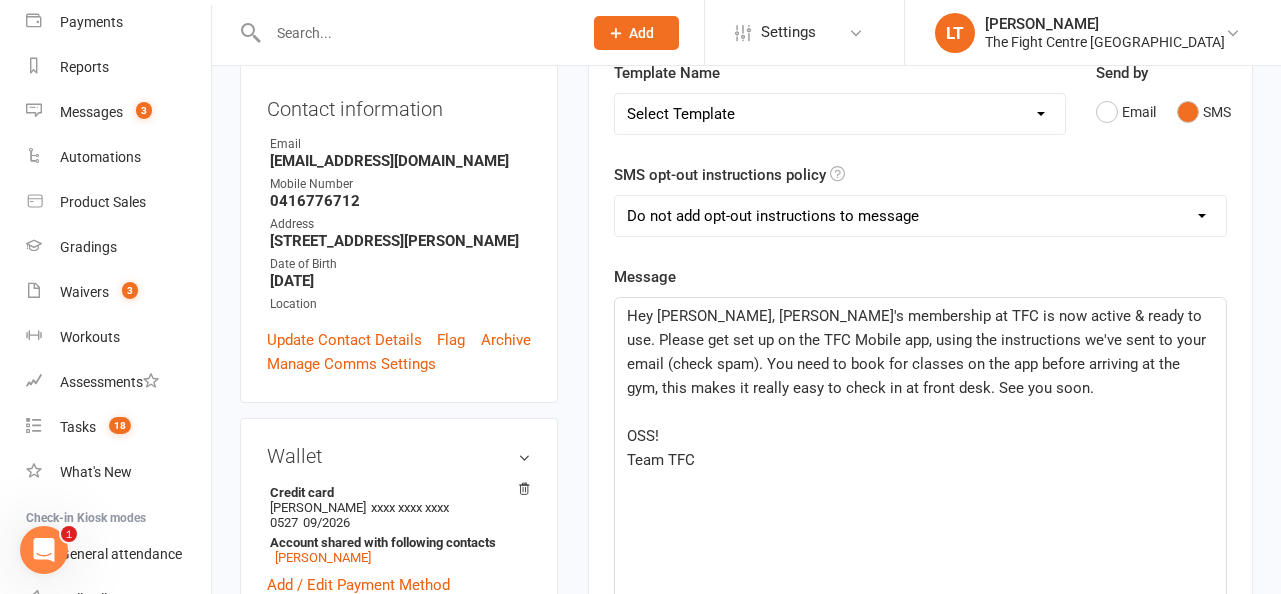 click on "Hey Leon, Tristan's membership at TFC is now active & ready to use. Please get set up on the TFC Mobile app, using the instructions we've sent to your email (check spam). You need to book for classes on the app before arriving at the gym, this makes it really easy to check in at front desk. See you soon." 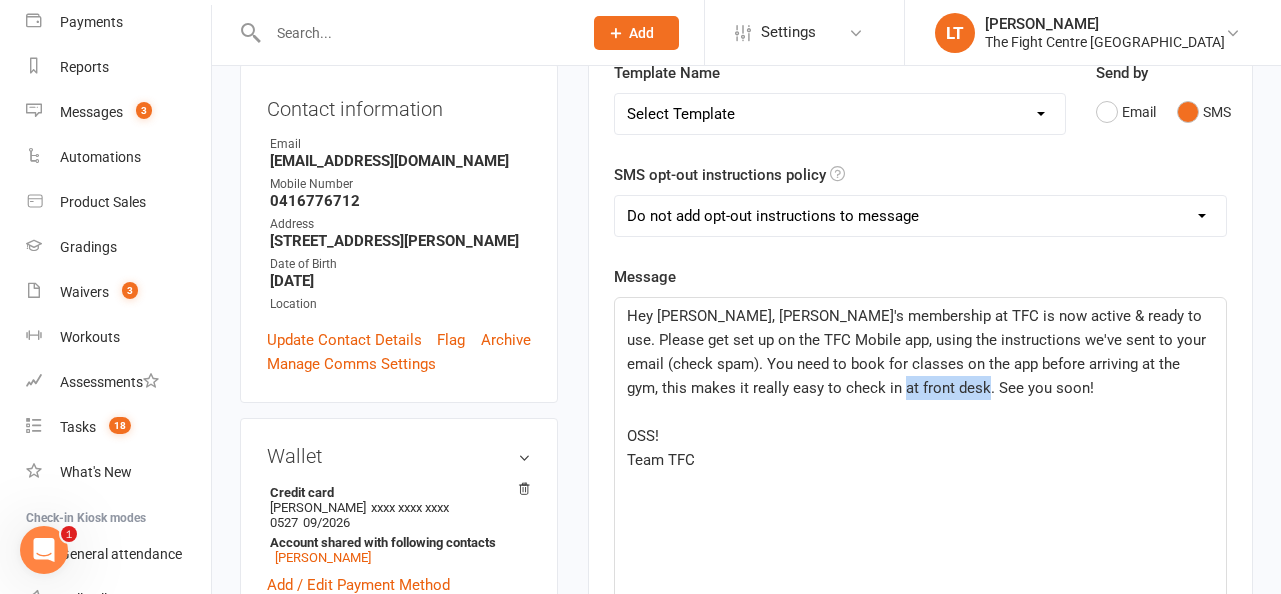 drag, startPoint x: 963, startPoint y: 396, endPoint x: 829, endPoint y: 388, distance: 134.23859 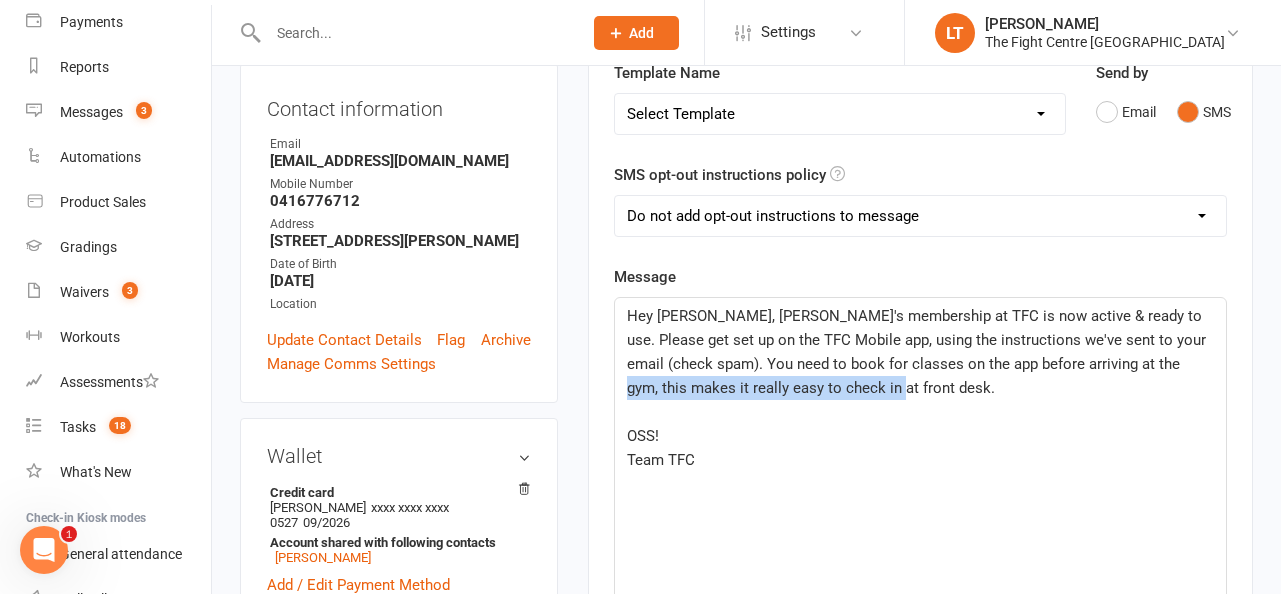 drag, startPoint x: 1147, startPoint y: 364, endPoint x: 1158, endPoint y: 388, distance: 26.400757 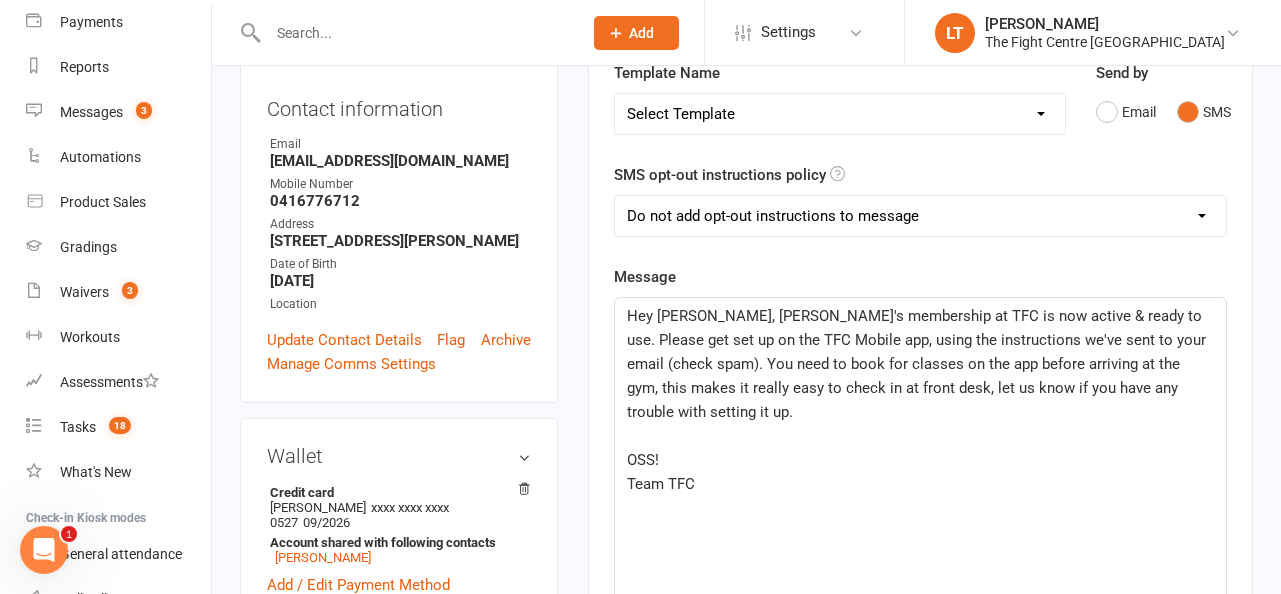 drag, startPoint x: 1194, startPoint y: 396, endPoint x: 1188, endPoint y: 382, distance: 15.231546 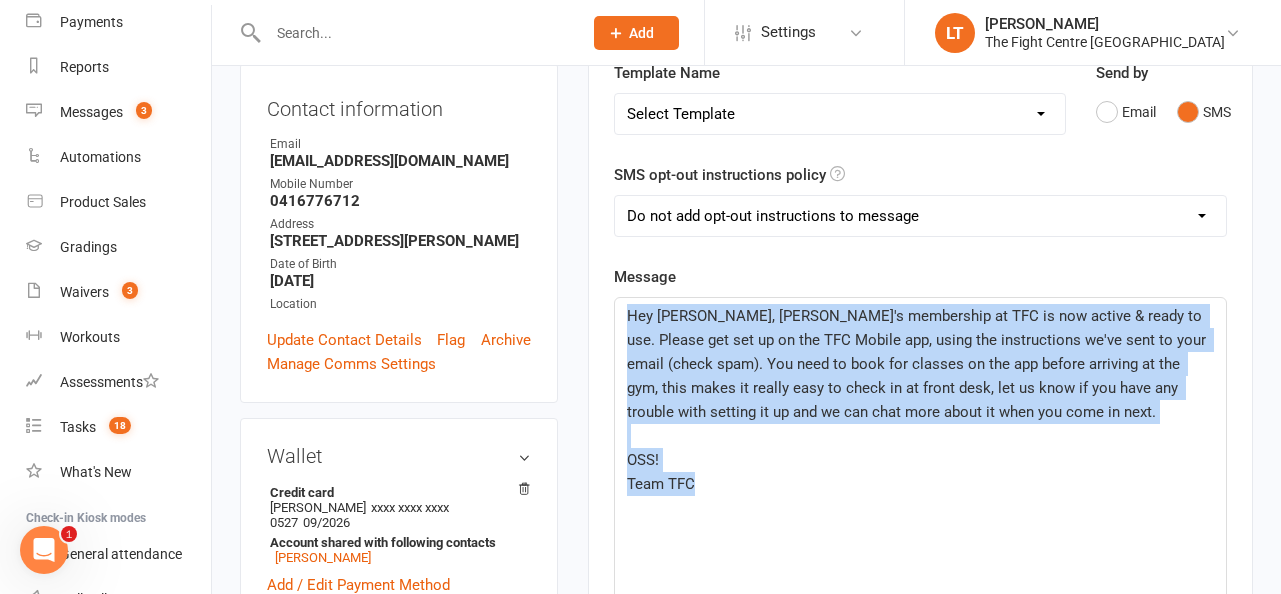 drag, startPoint x: 743, startPoint y: 493, endPoint x: 617, endPoint y: 284, distance: 244.04303 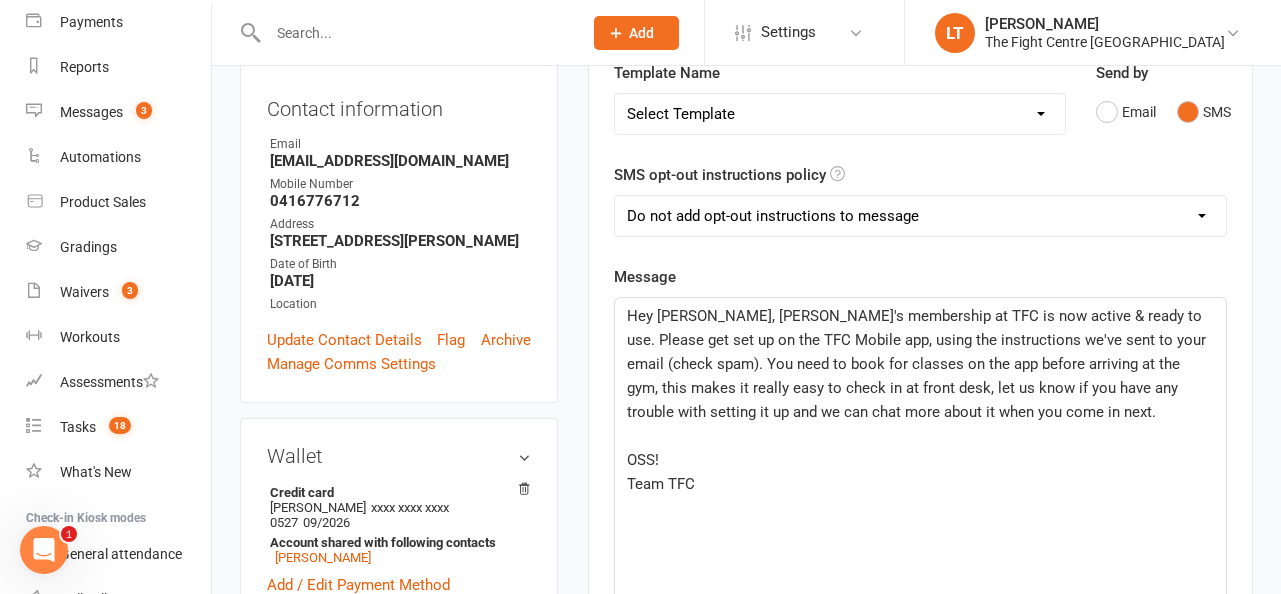 click on "New Message Template Name Select Template [SMS] $15 - Missed 1st [SMS] $28 - Missed 1st [SMS] $30 Missed 1st [SMS] $31.50 - Missed 1st [SMS] $32 - Missed 1st [SMS] $35 Missed 1st [SMS] $36 - Missed 1st [SMS] $40 Missed 1st [Push Notification] $40 Missed 1st PUSH [SMS] $45 - Missed 1st [Push Notification] $45 - Missed 1st PUSH [SMS] $50 Missed 1st [Push Notification] $50 Missed 1st PUSH [SMS] $52.50 - Missed 1st [SMS] $60 - Missed 1st [SMS] 72 hour debt collection notice [Email] Absent [SMS] CANCEL/SUSPENSION Request Link [Email] EMAIL (Goal Setting Form) [Email] Failed payment email template day 3  [SMS] Failed payment txt template day 2  [Email] Fair Rounds Expiry Email [Email] Fighters Class Invite [Push Notification] Fighters Watch List [Email] Fighters Watch List - Add to list email [SMS] First 7 days retention [SMS] Getting started at TFC link [Email] Kids Muay Thai Grading [Email] LEVEL 3 - Fight Team Pathway [Email] Meakin Rd Official Announcement 1 [Email] Member Assist - Cancellation Send by Email" at bounding box center [920, 548] 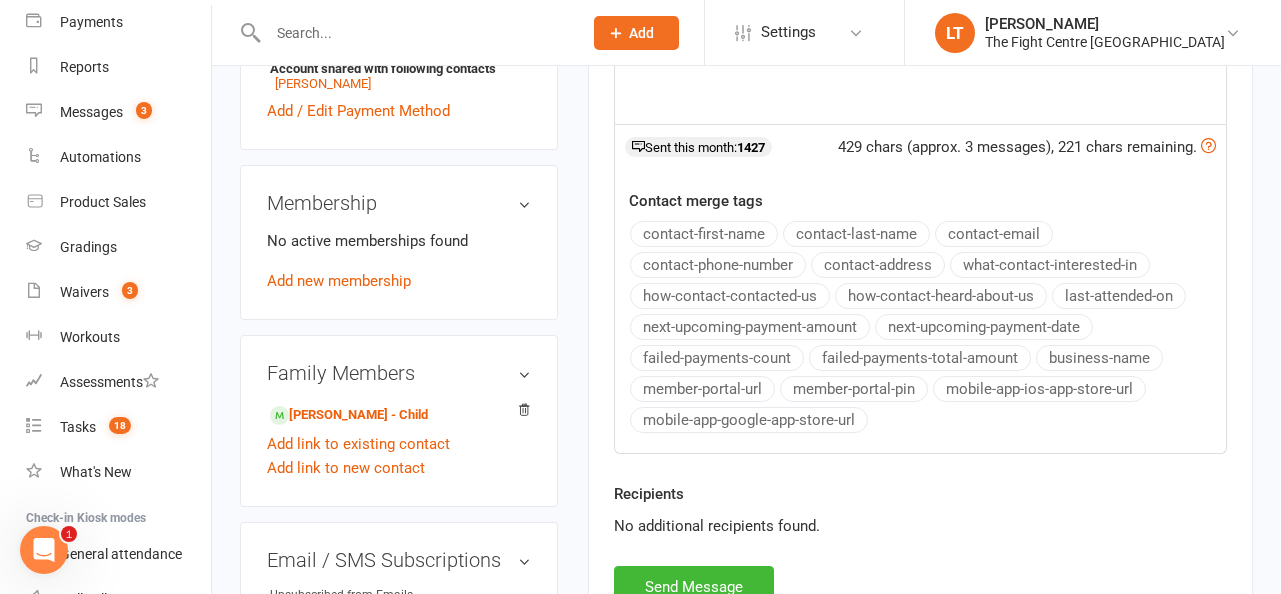 scroll, scrollTop: 946, scrollLeft: 0, axis: vertical 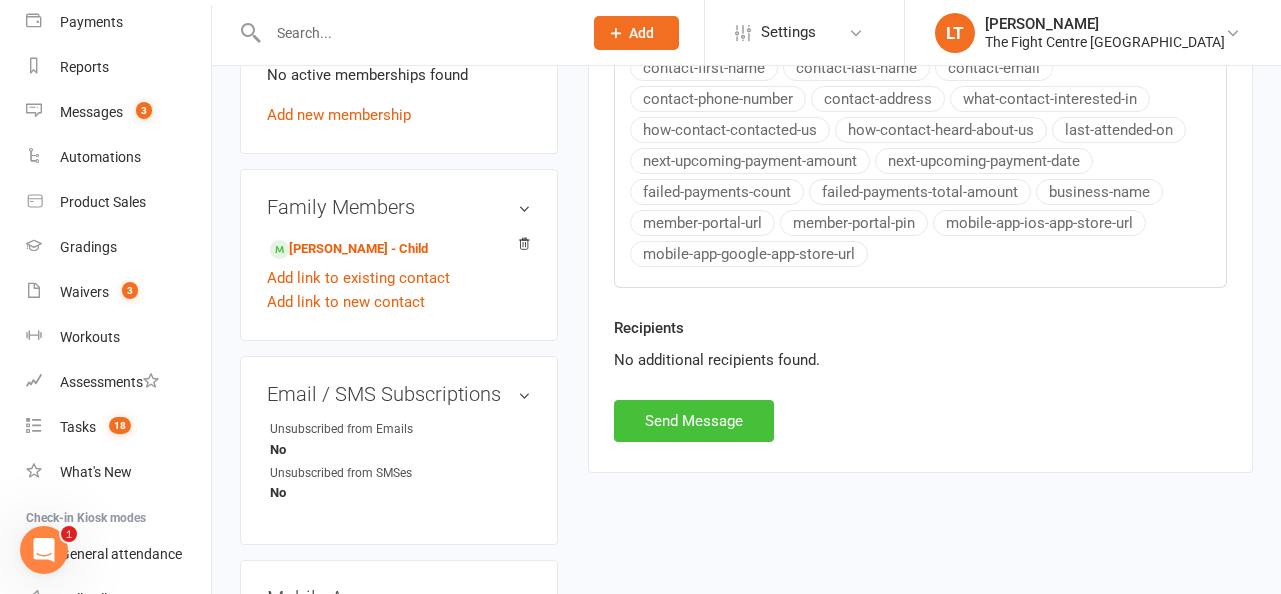 click on "Send Message" at bounding box center [694, 421] 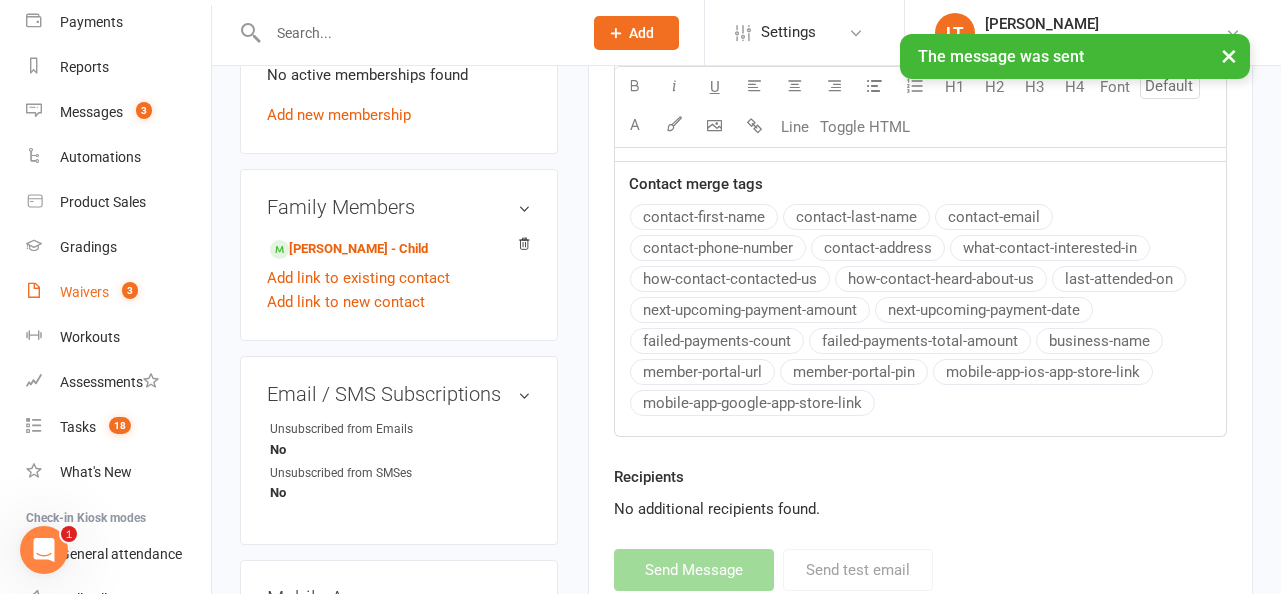click on "Waivers" at bounding box center [84, 292] 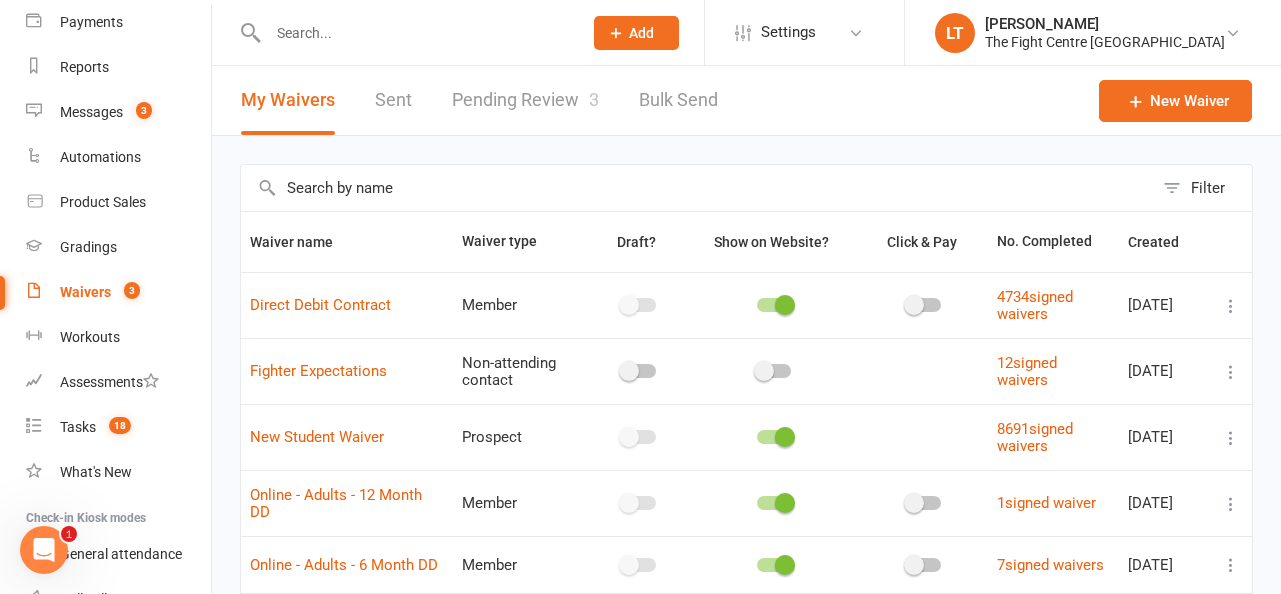 click at bounding box center (415, 33) 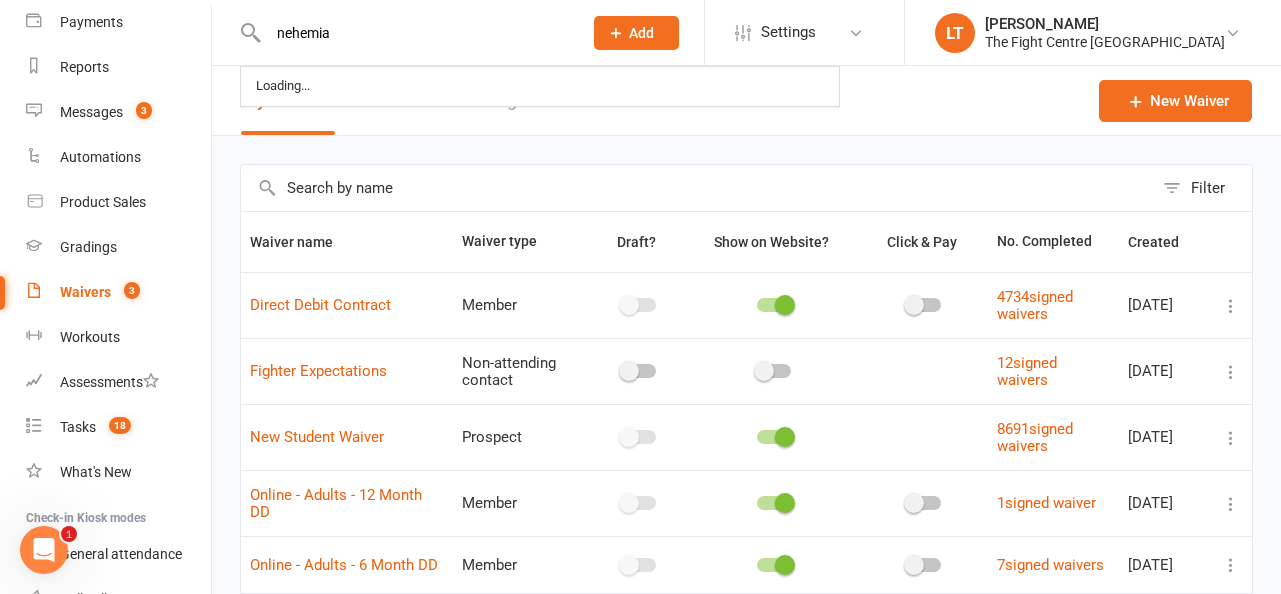 type on "nehemia" 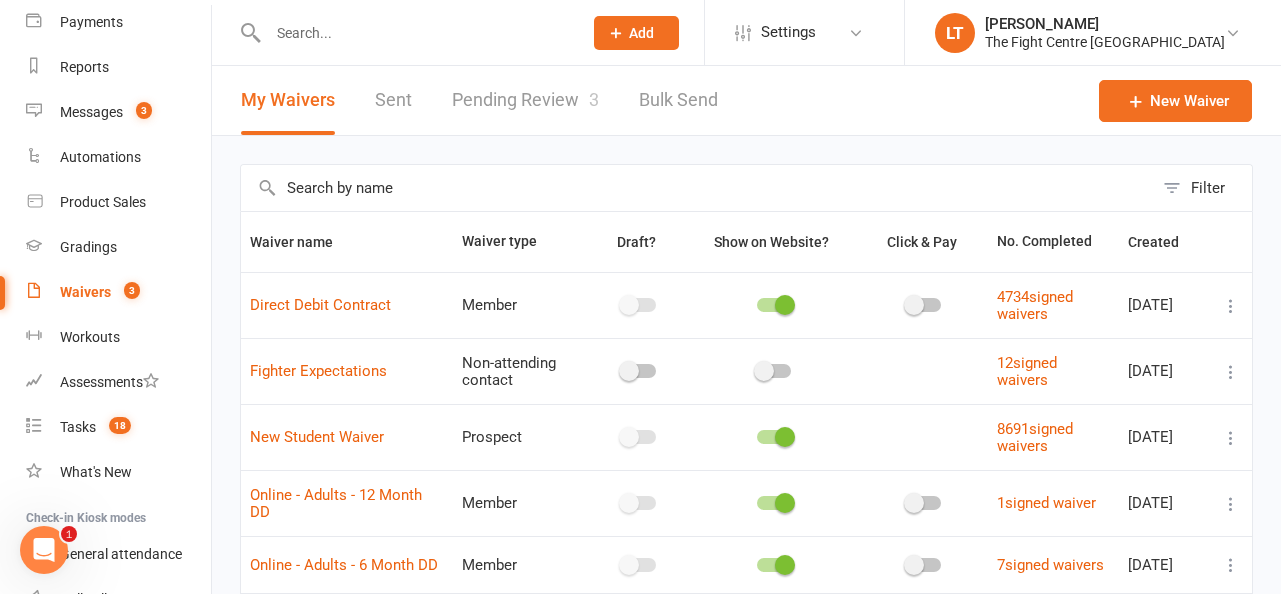 click on "Pending Review 3" at bounding box center [525, 100] 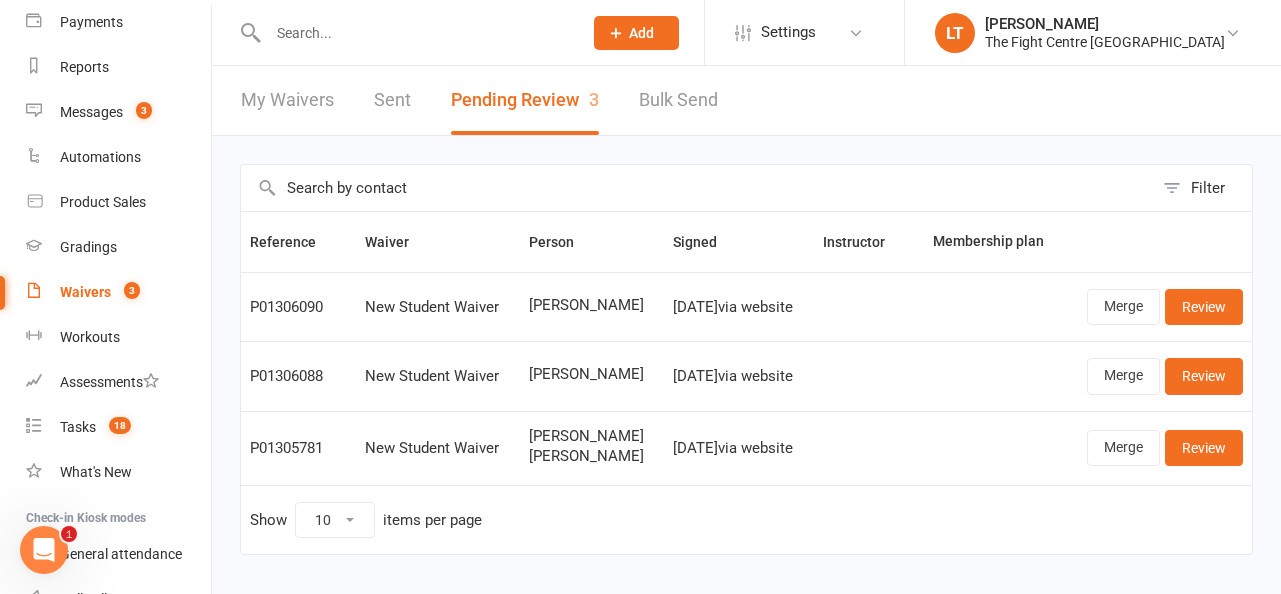 click at bounding box center [415, 33] 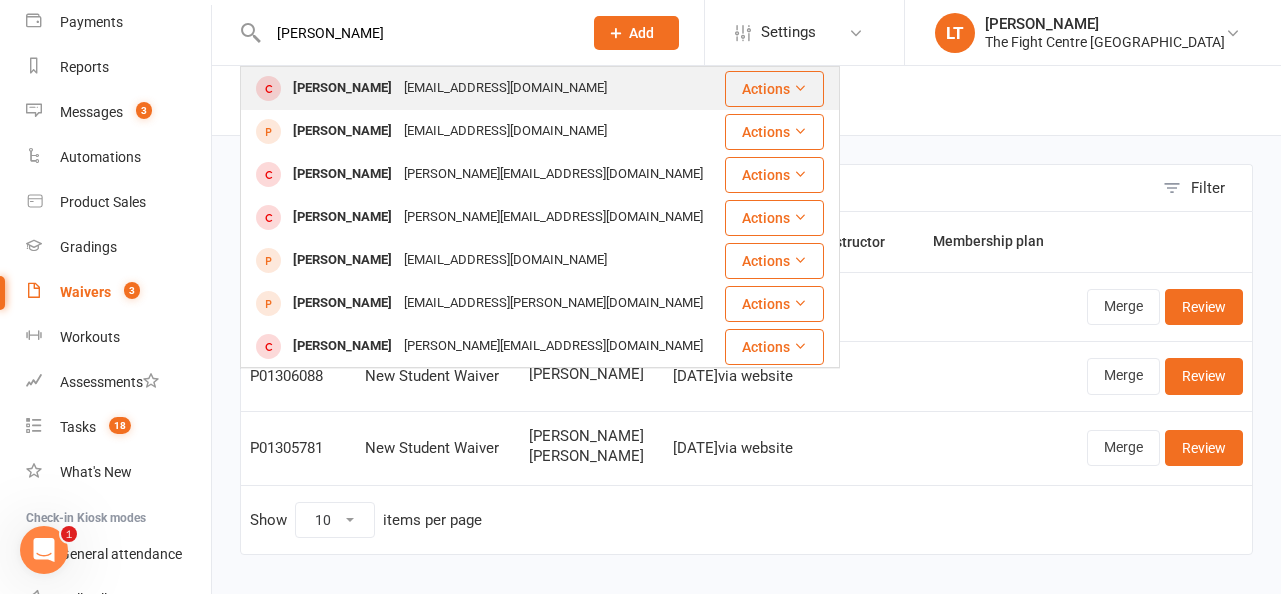type on "nehemiah jensen" 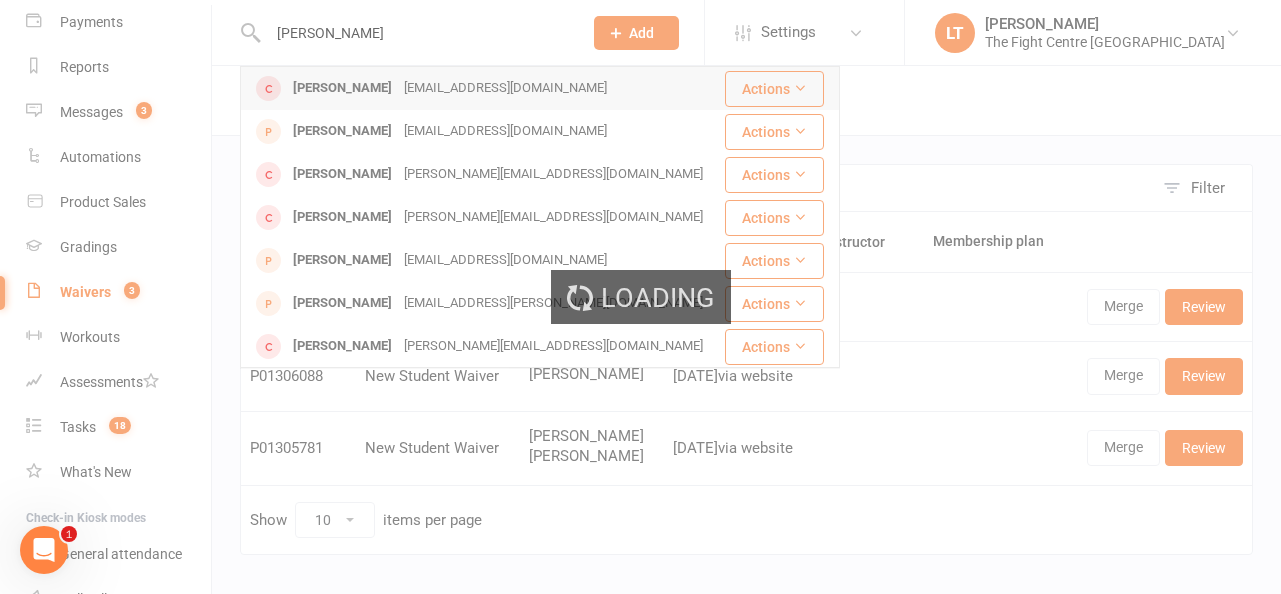 type 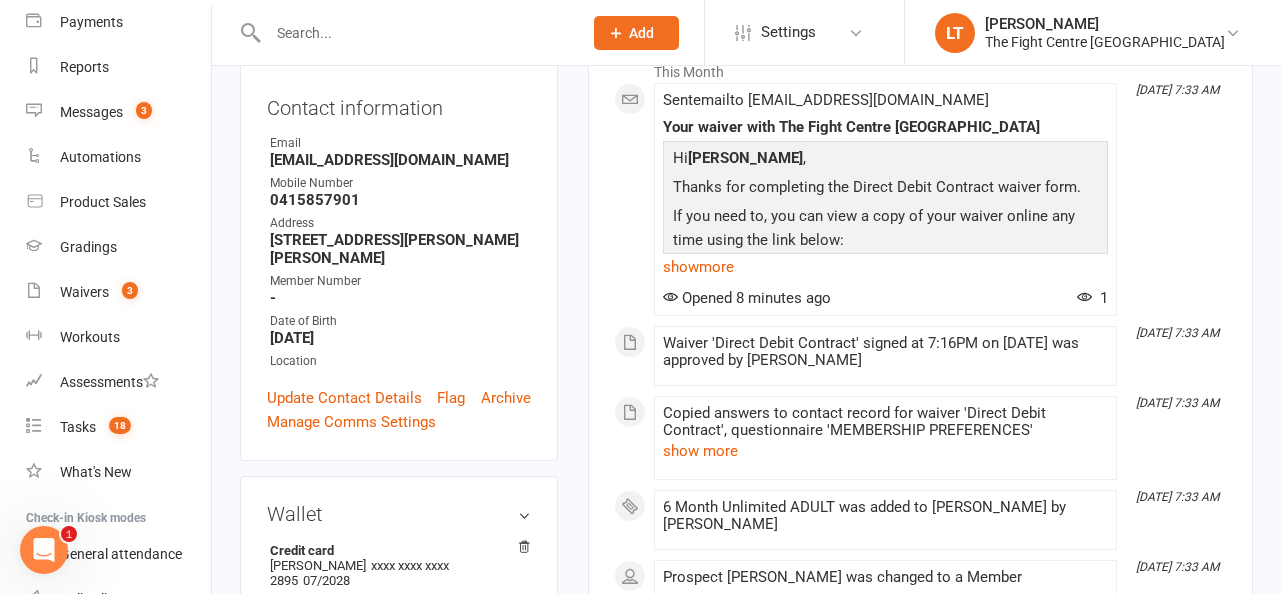 scroll, scrollTop: 0, scrollLeft: 0, axis: both 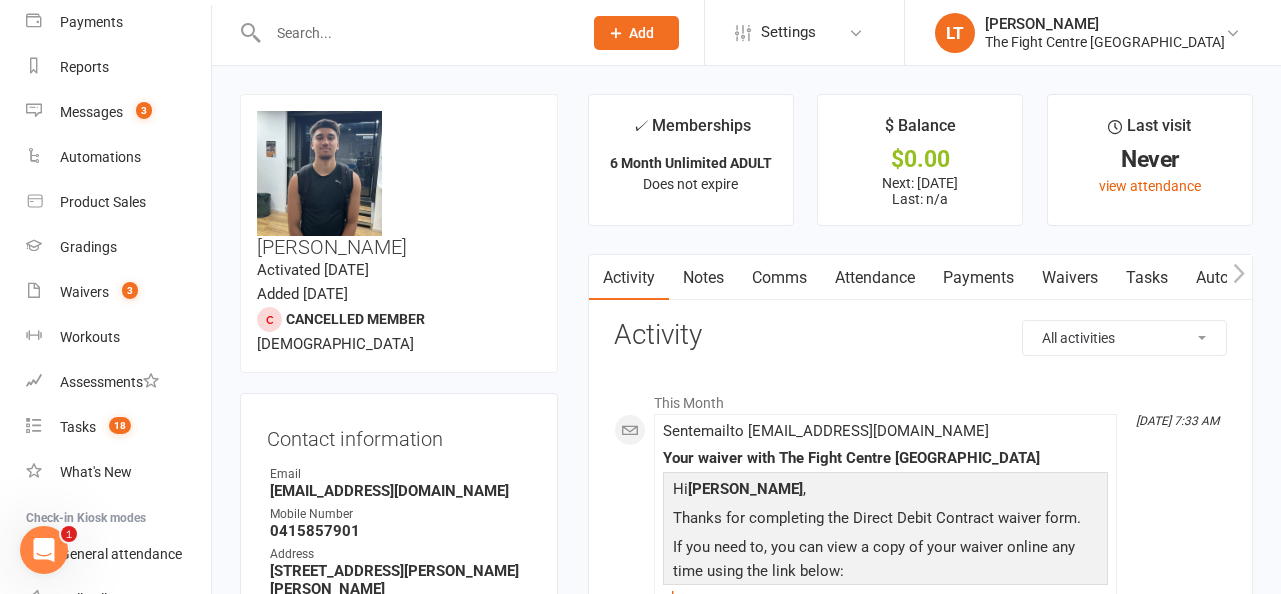 click on "Waivers" at bounding box center [1070, 278] 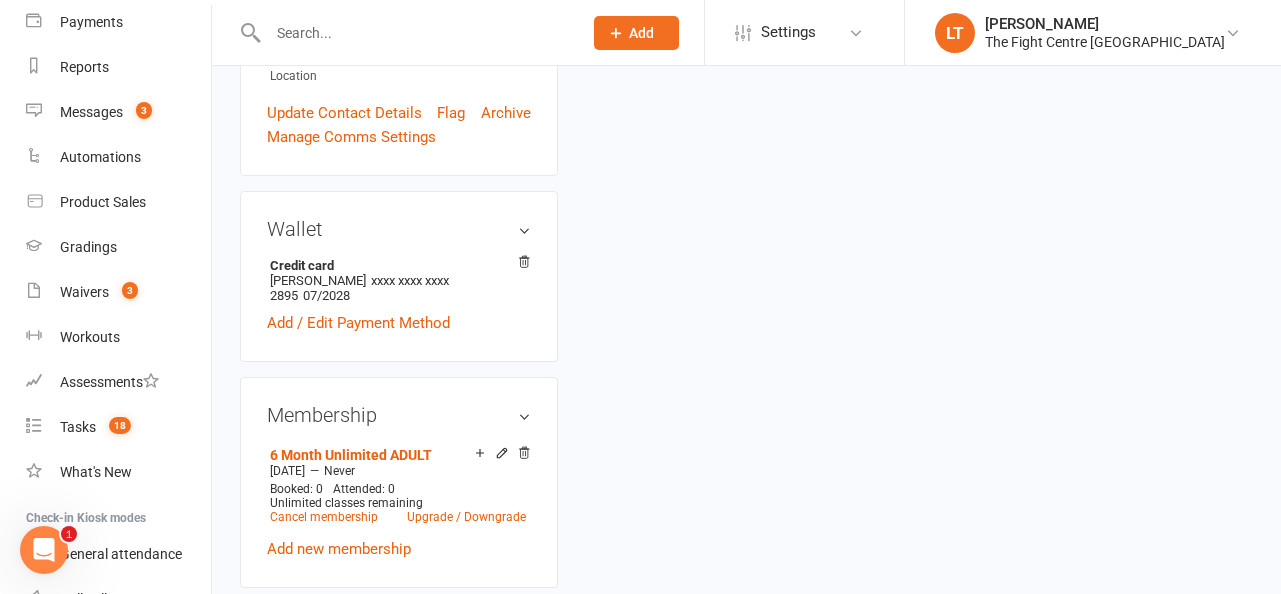 scroll, scrollTop: 606, scrollLeft: 0, axis: vertical 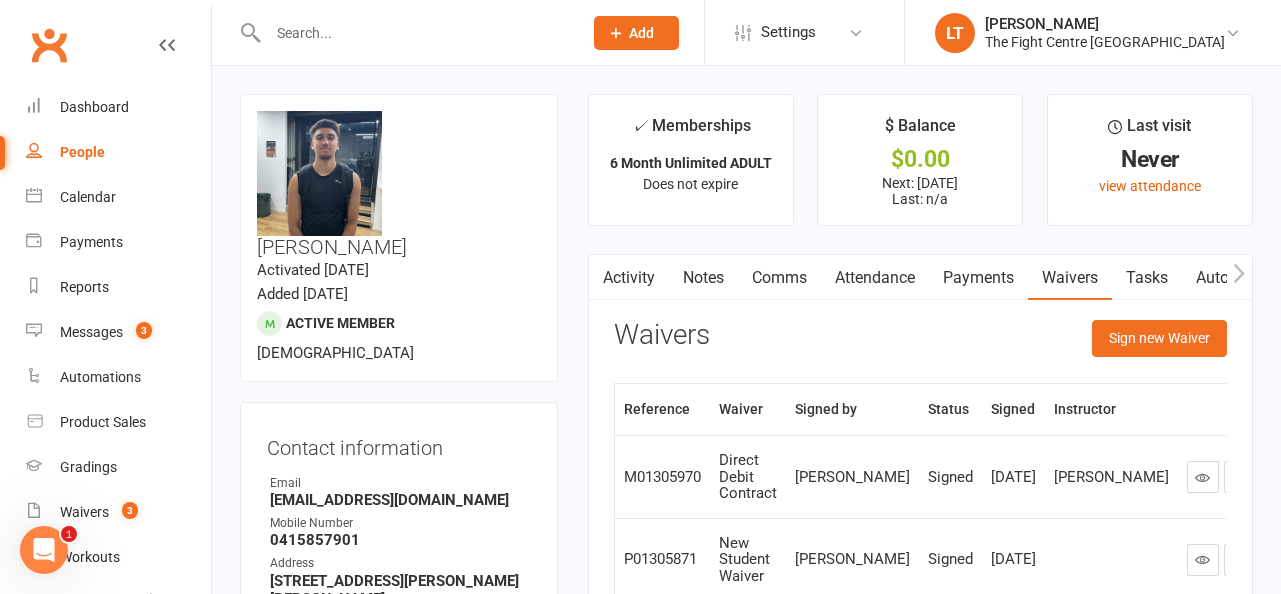 click 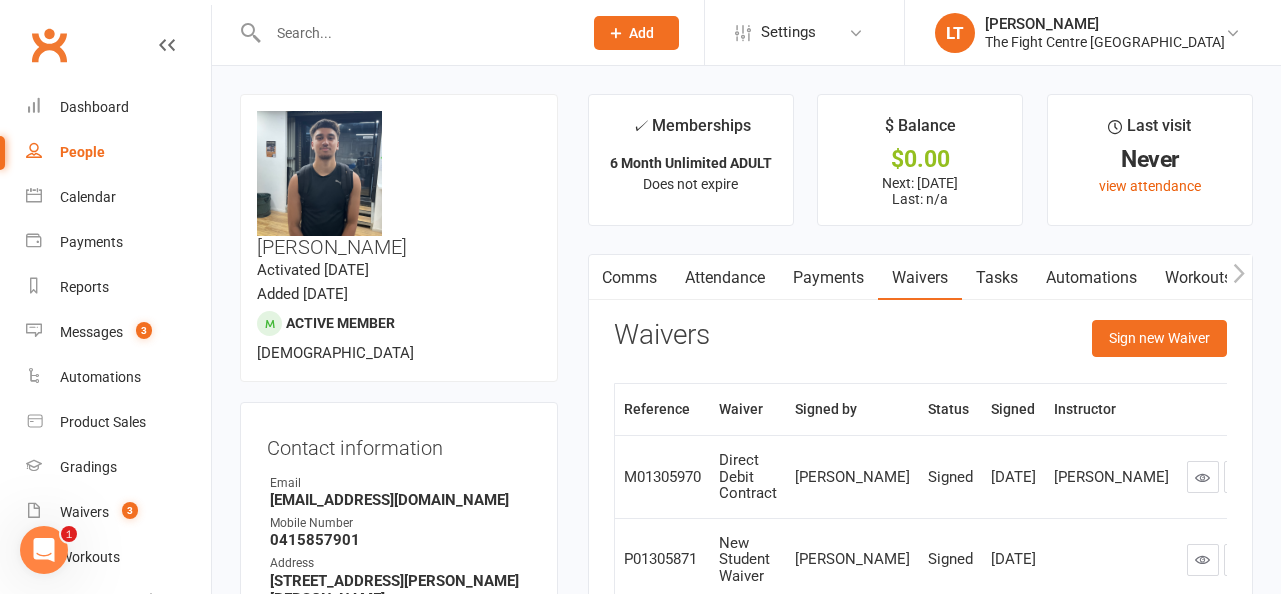 click 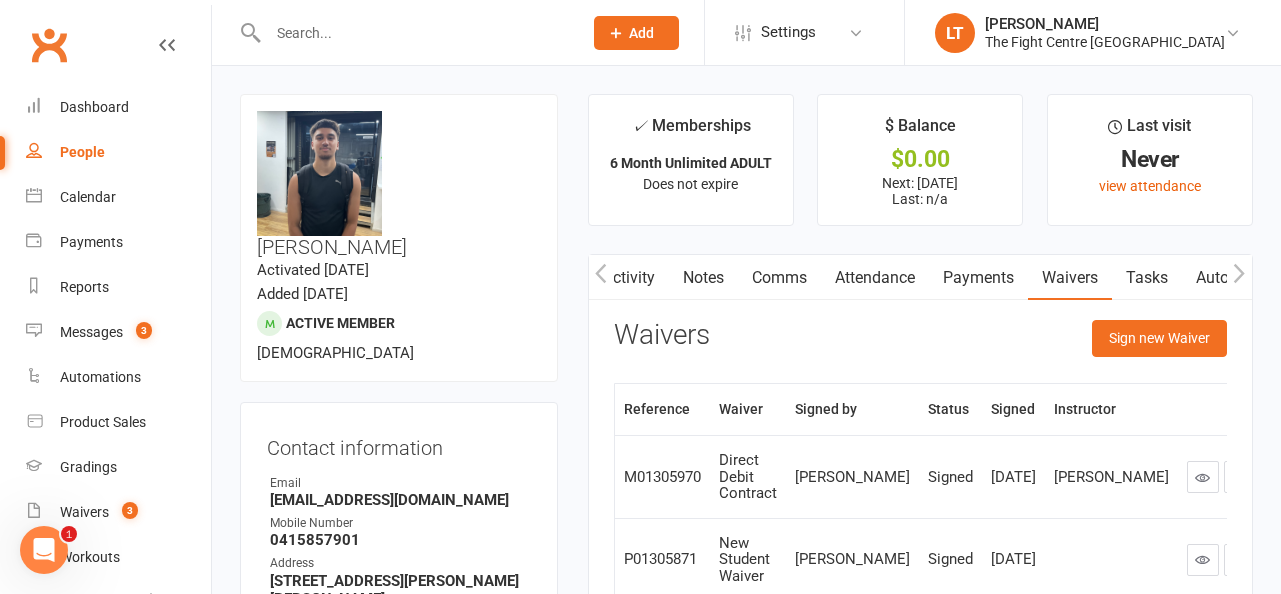 click 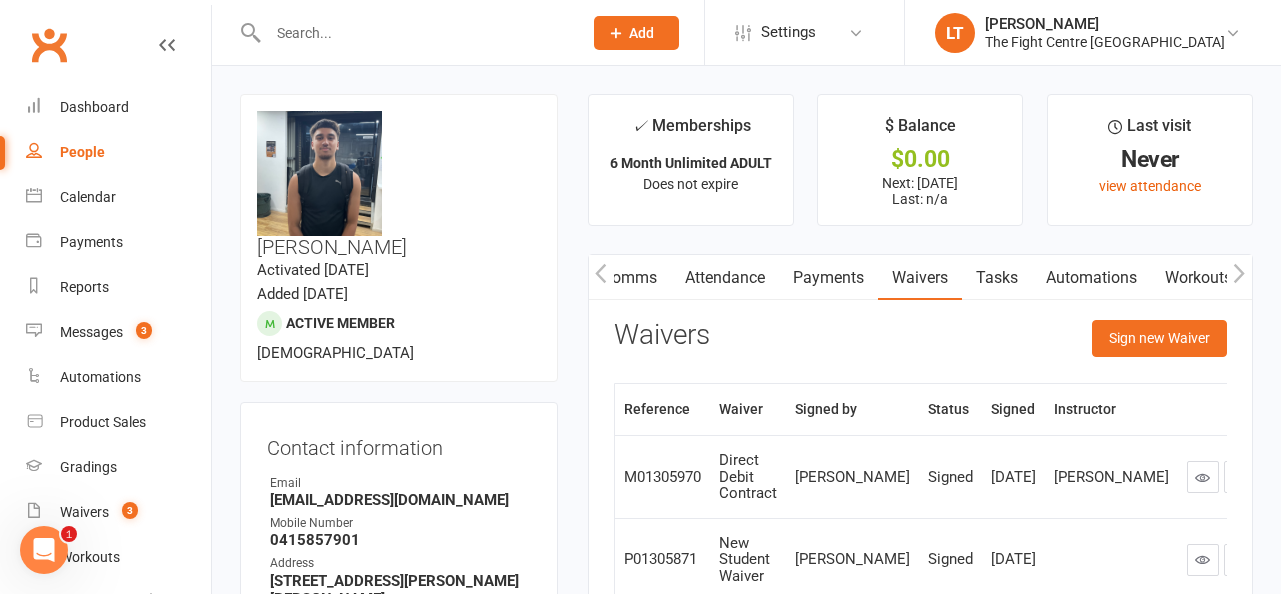 click 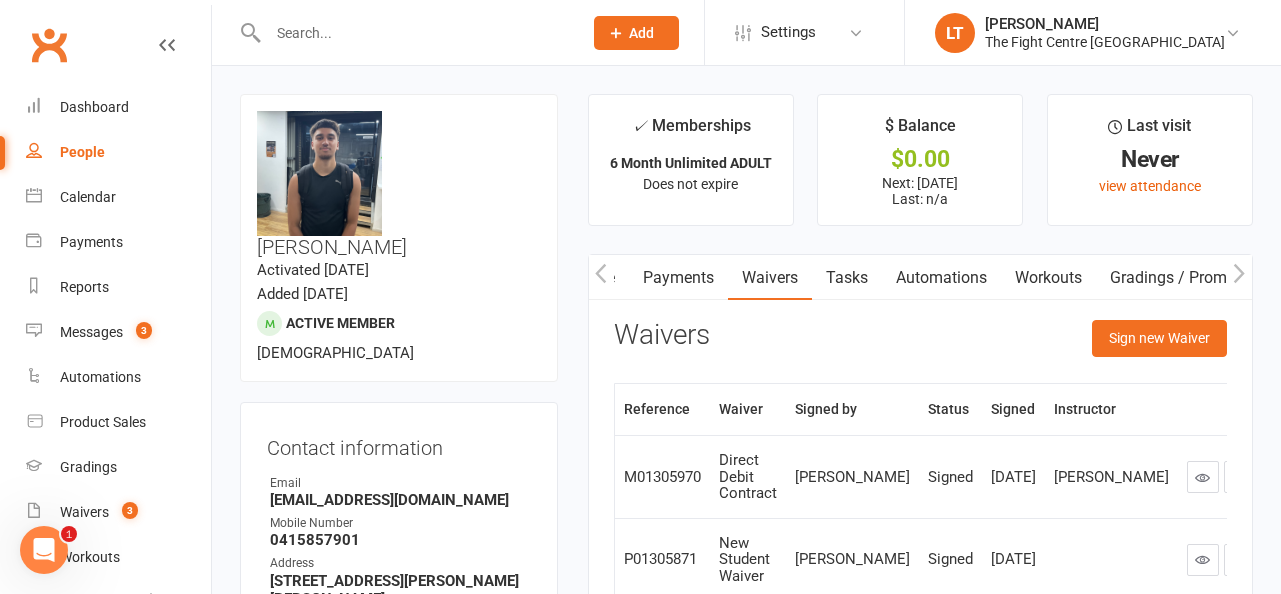 click 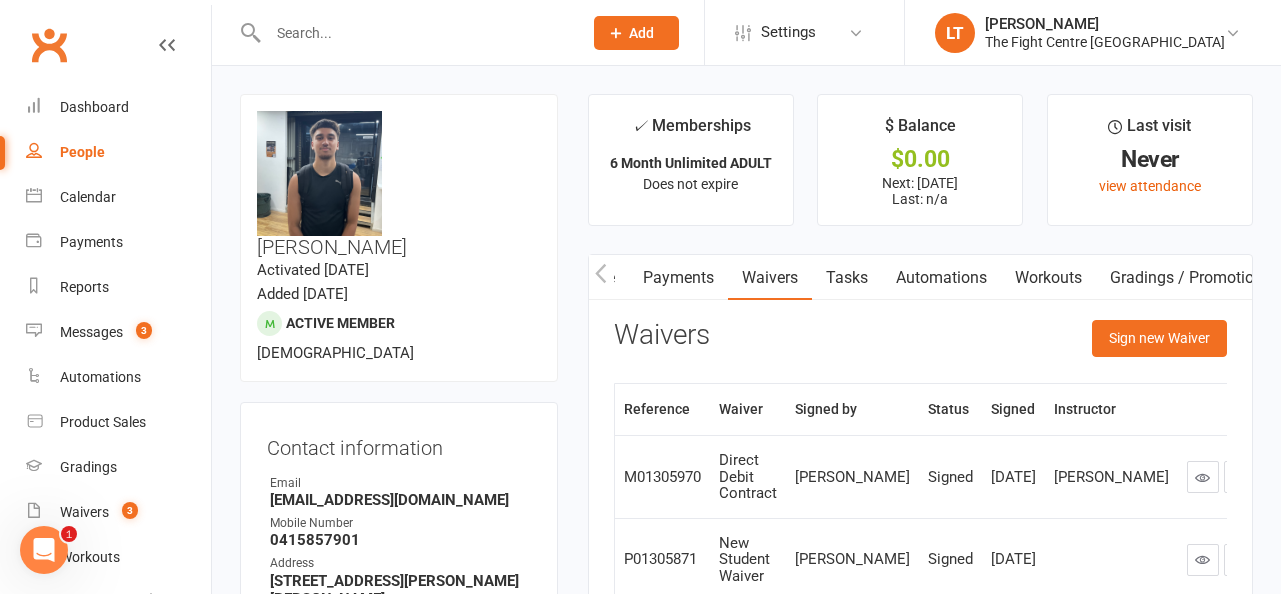 scroll, scrollTop: 0, scrollLeft: 578, axis: horizontal 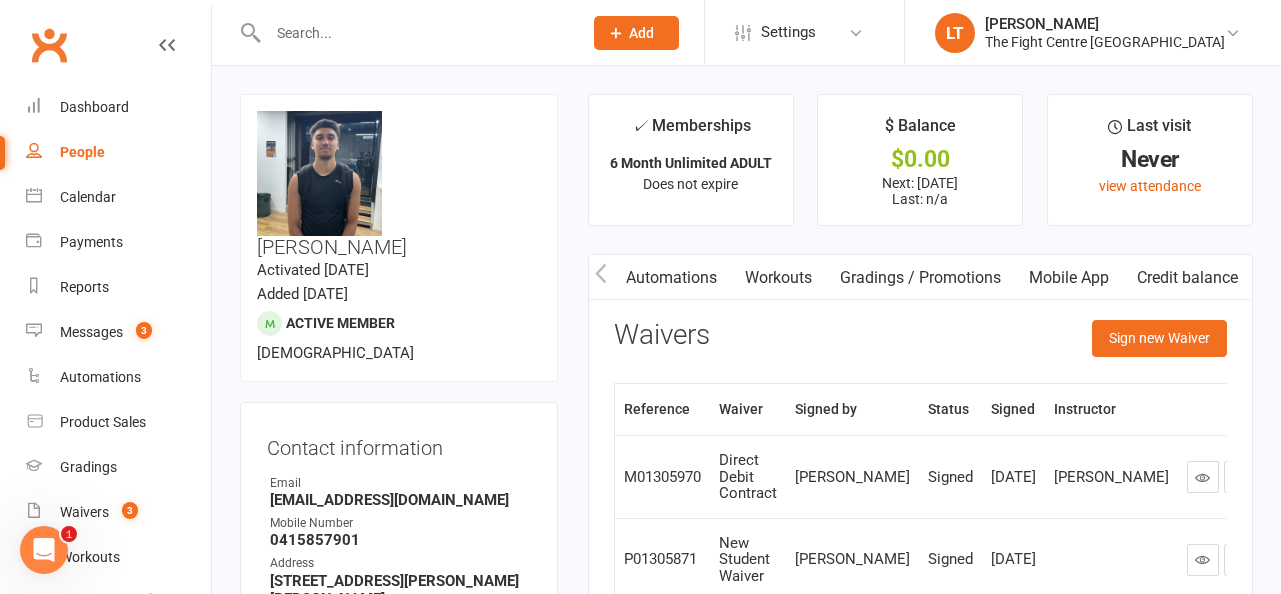 click on "Mobile App" at bounding box center (1069, 278) 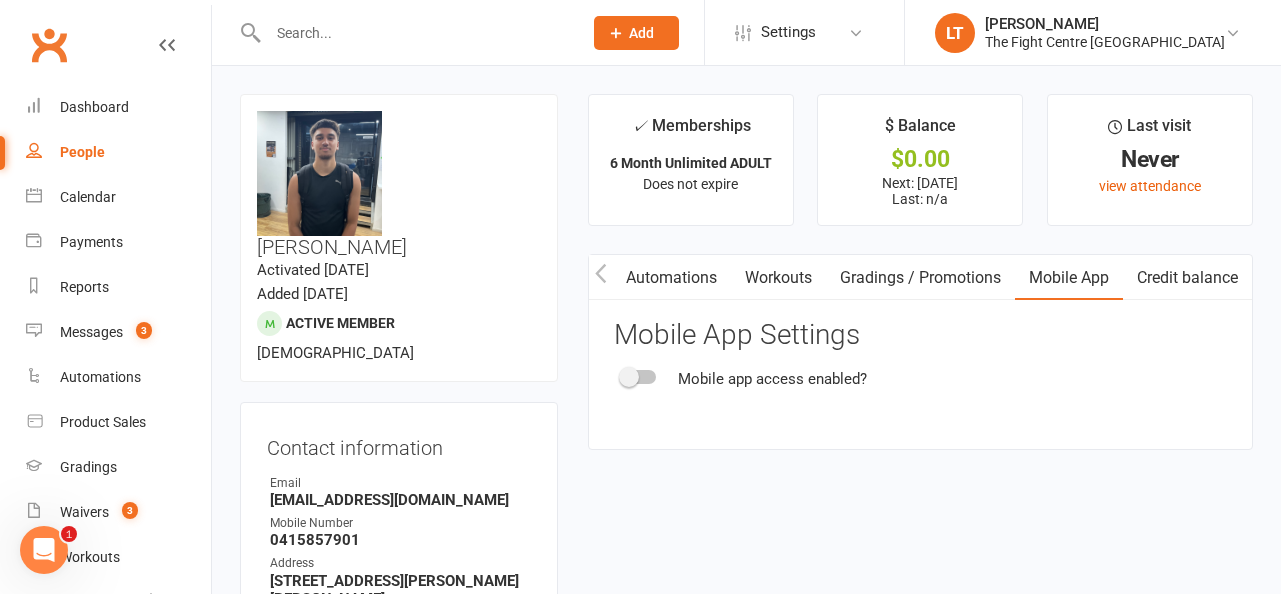 click at bounding box center [629, 377] 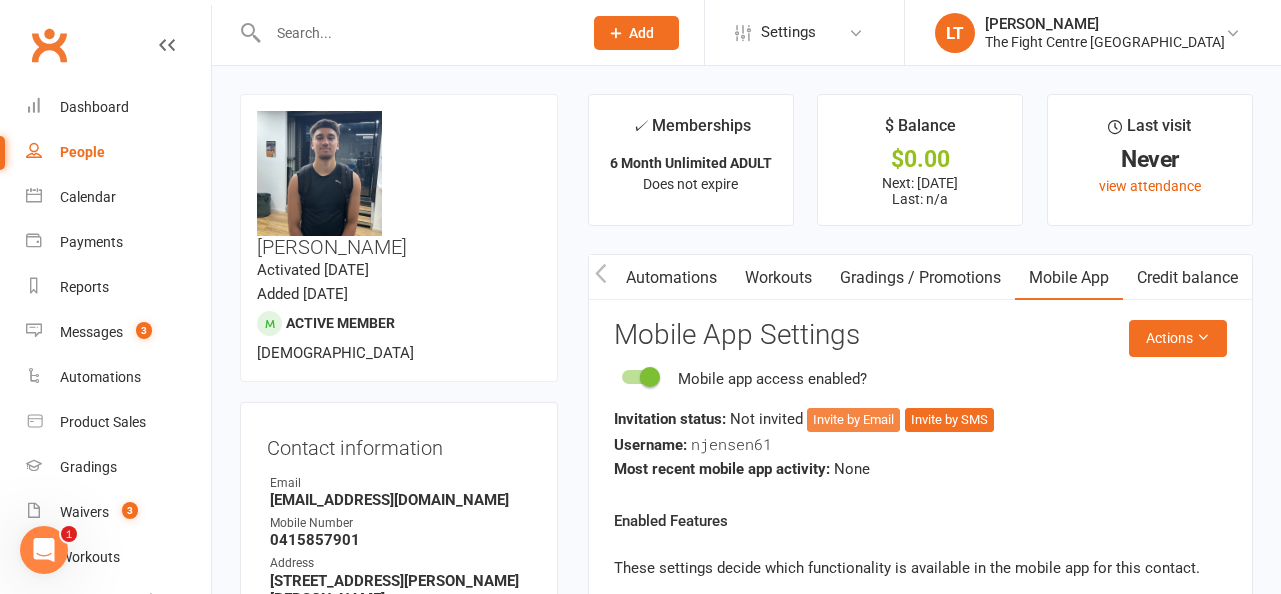 click on "Invite by Email" at bounding box center [853, 420] 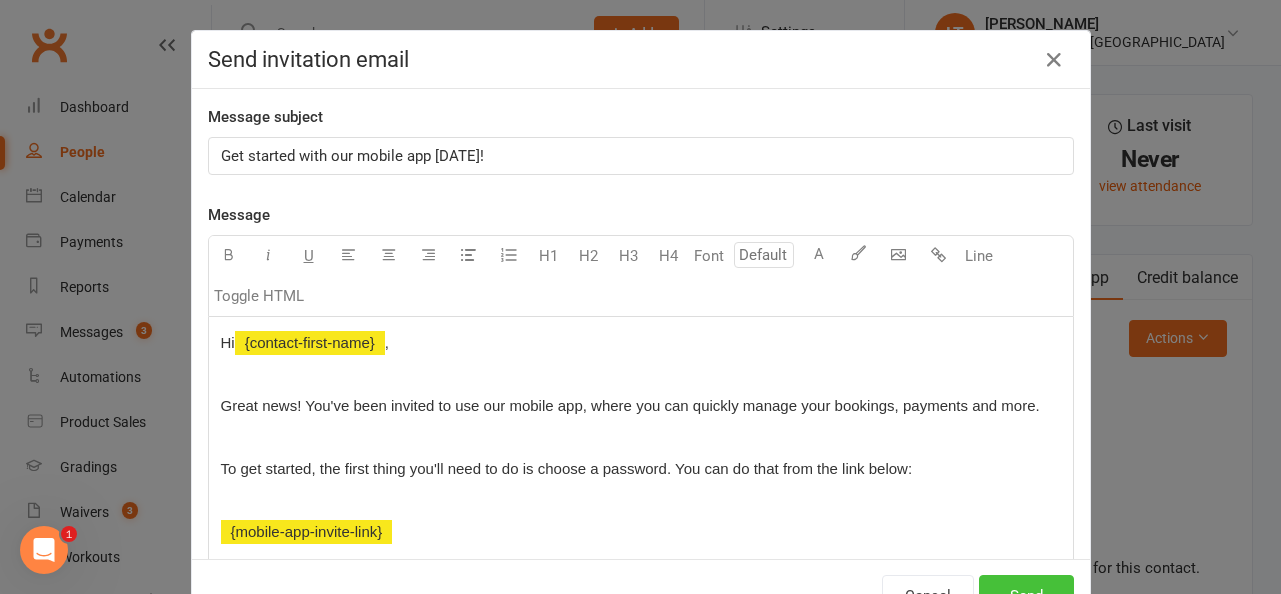 click on "Send" at bounding box center (1026, 596) 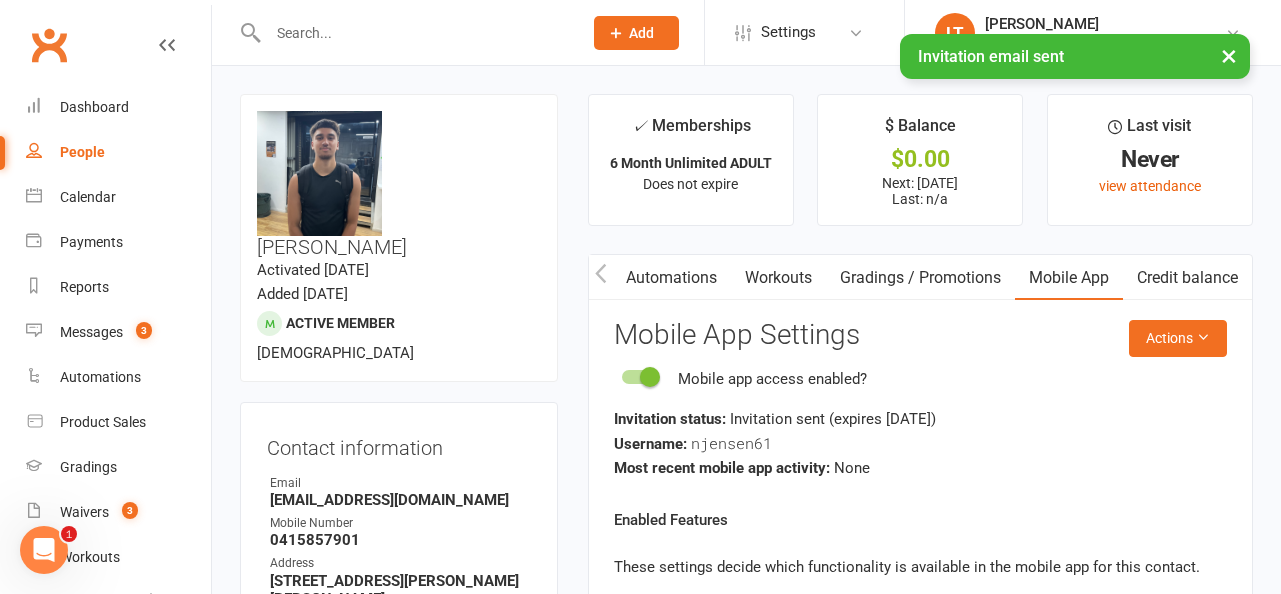 click 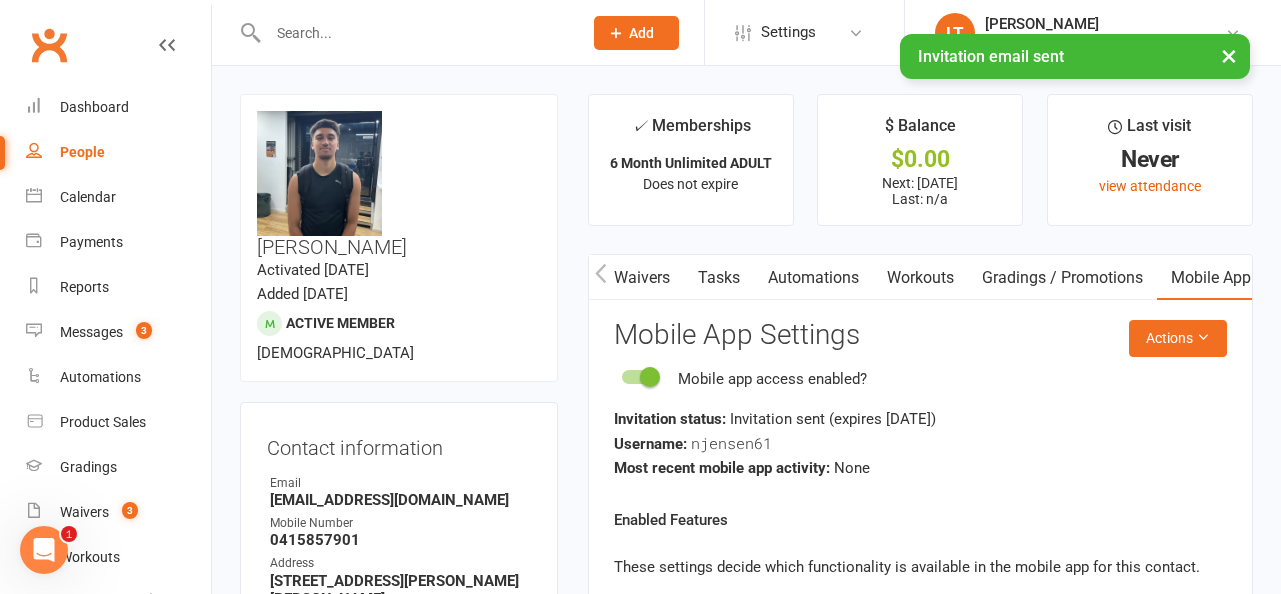 click 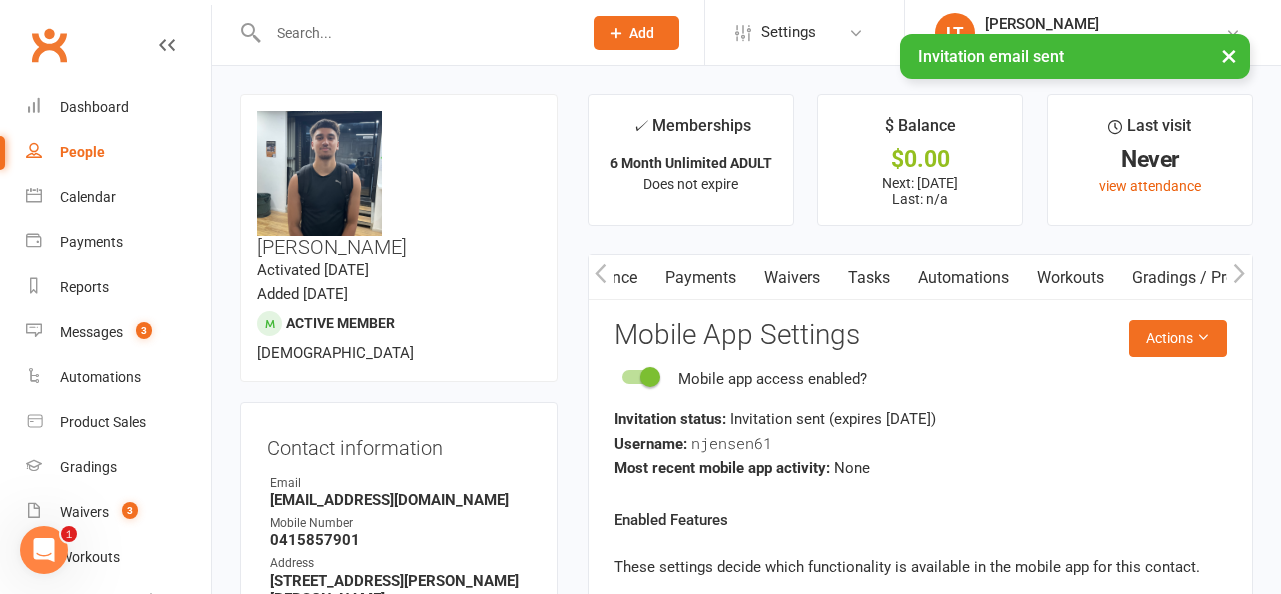 click 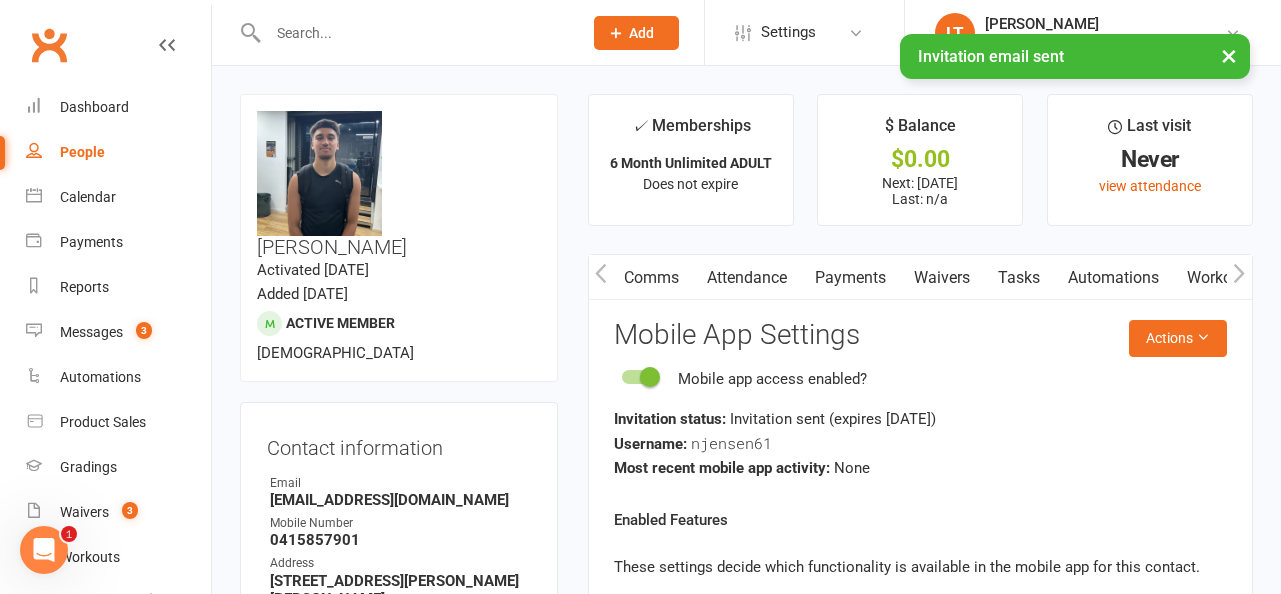 click 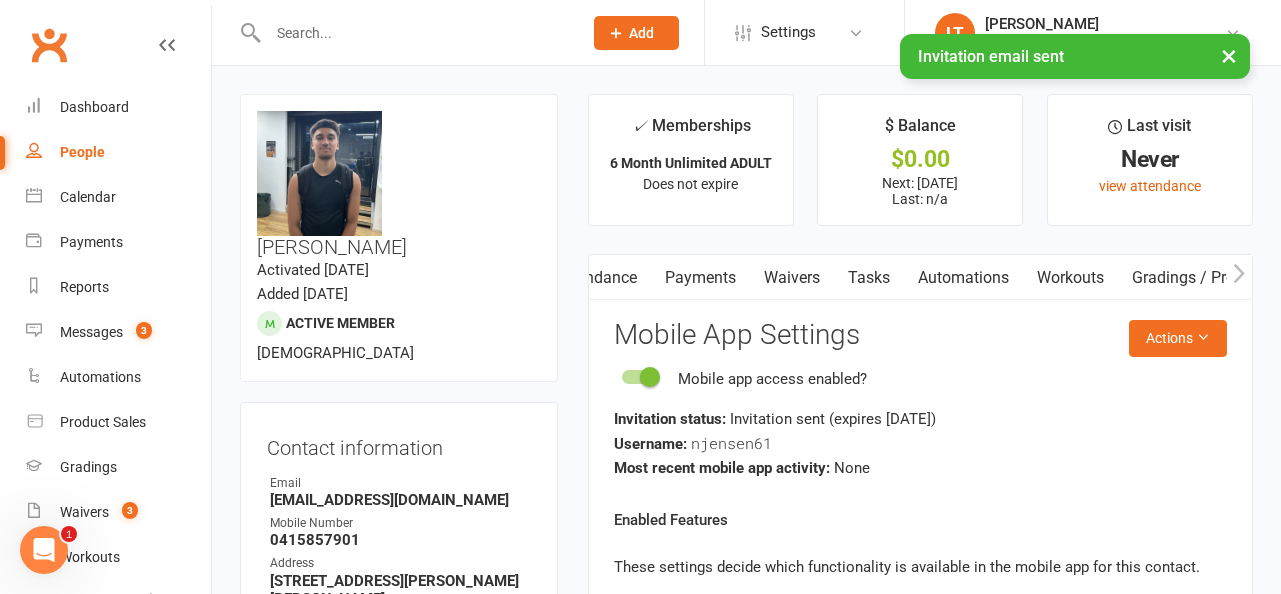 scroll, scrollTop: 0, scrollLeft: 0, axis: both 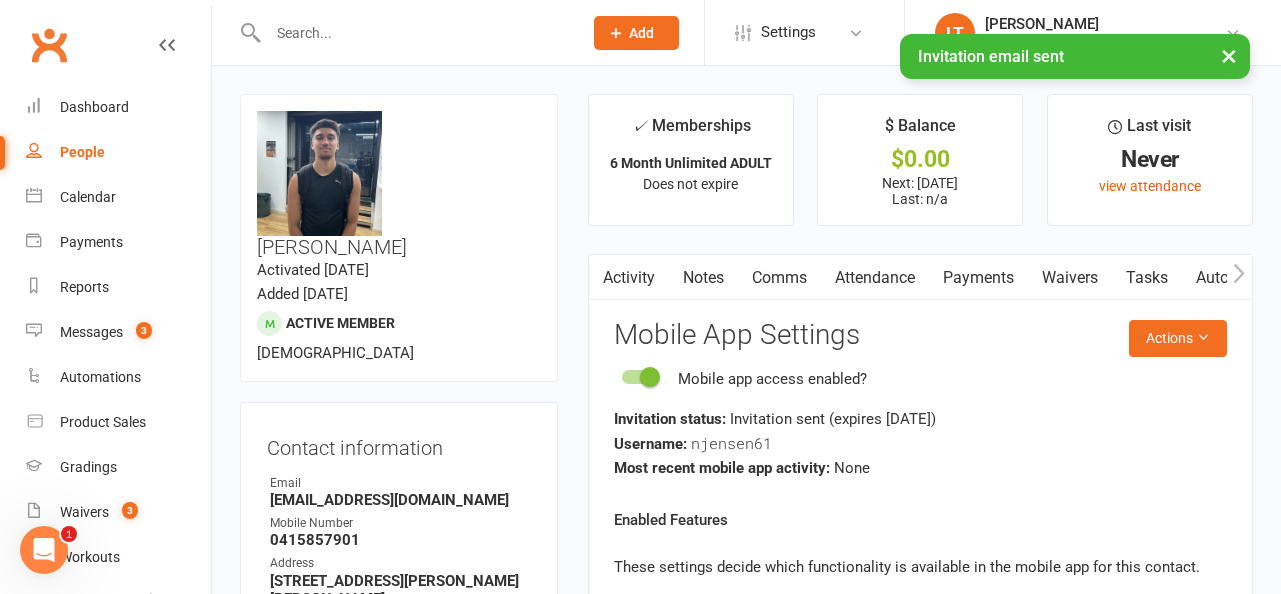 click on "Comms" at bounding box center [779, 278] 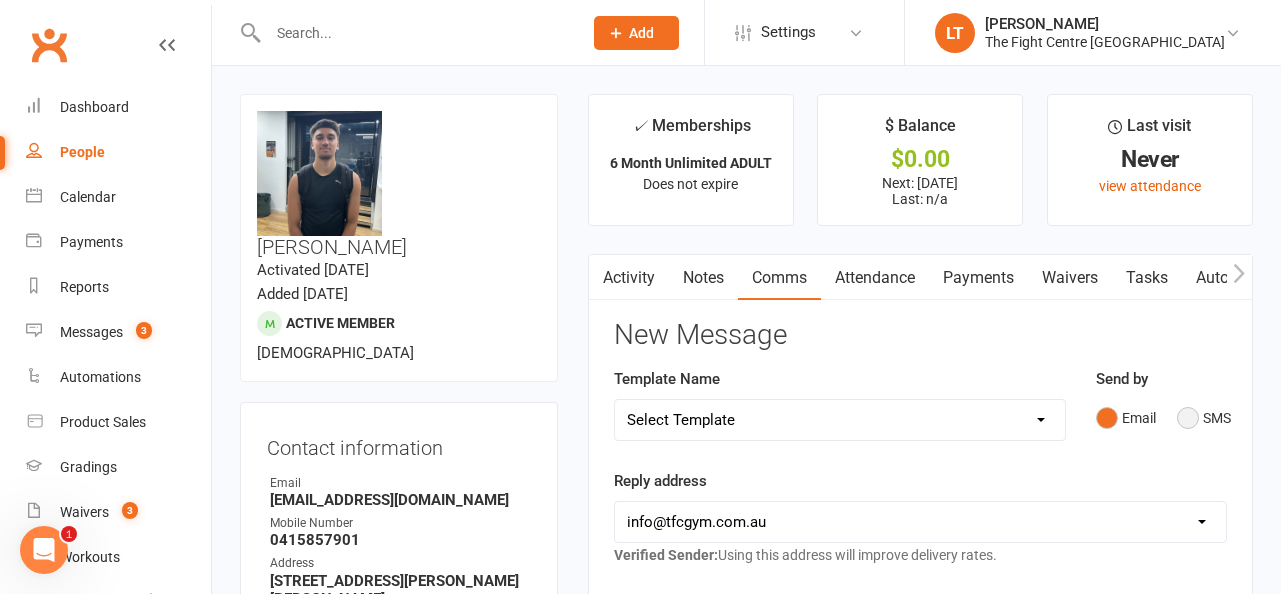 click on "SMS" at bounding box center [1204, 418] 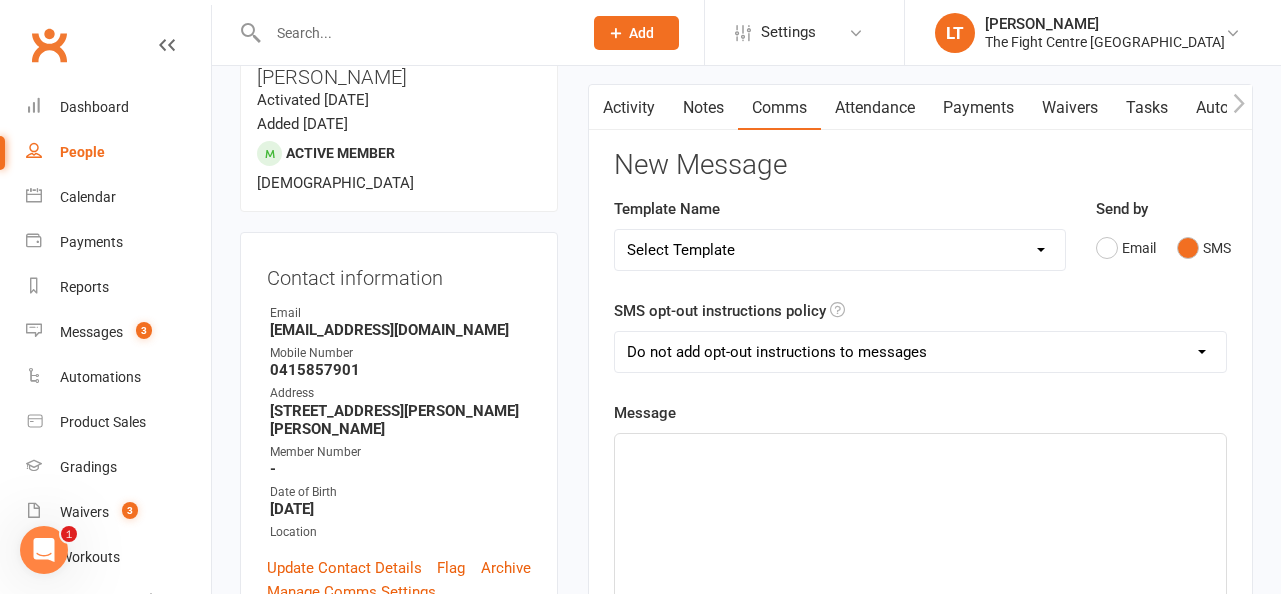scroll, scrollTop: 179, scrollLeft: 0, axis: vertical 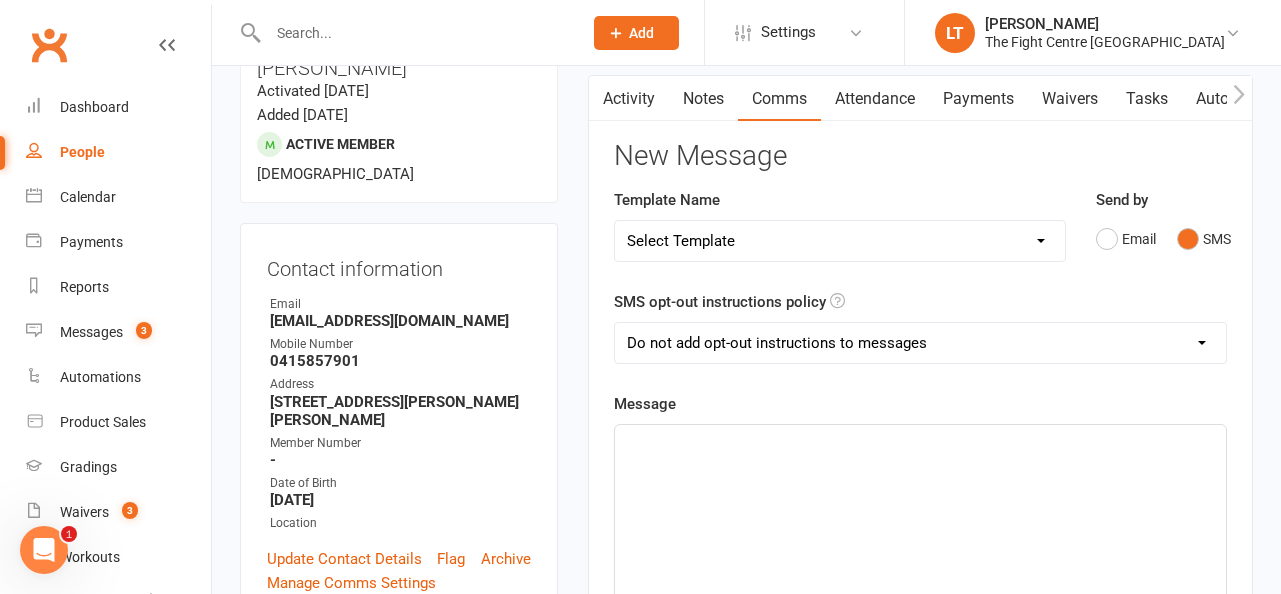 click on "﻿" 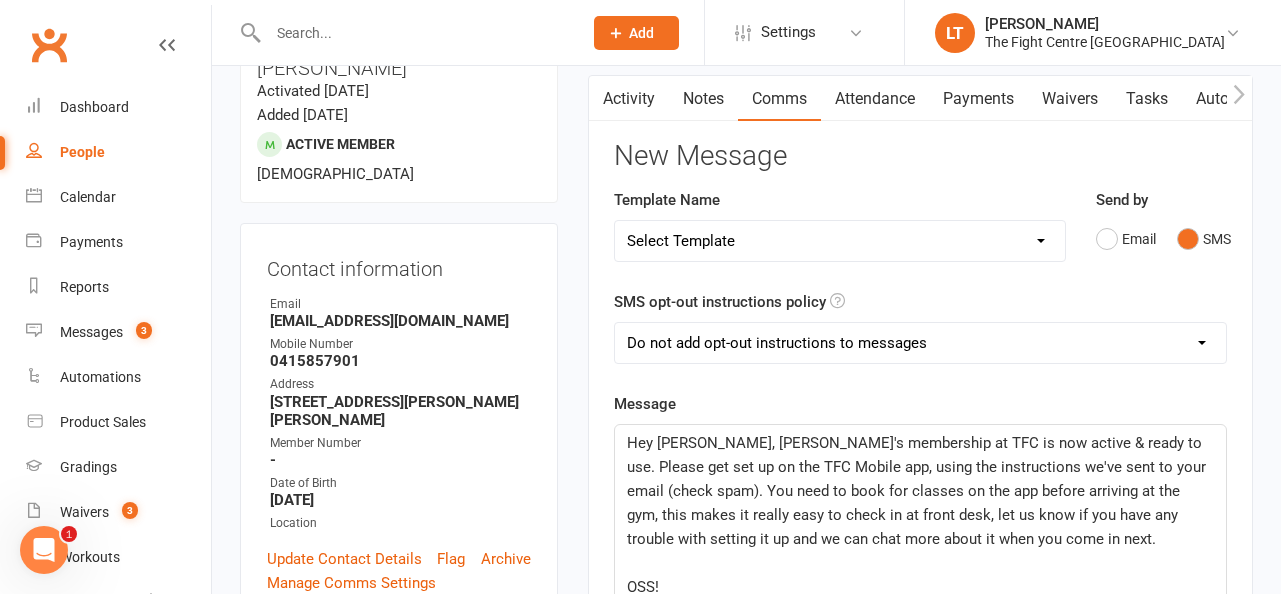 scroll, scrollTop: 492, scrollLeft: 0, axis: vertical 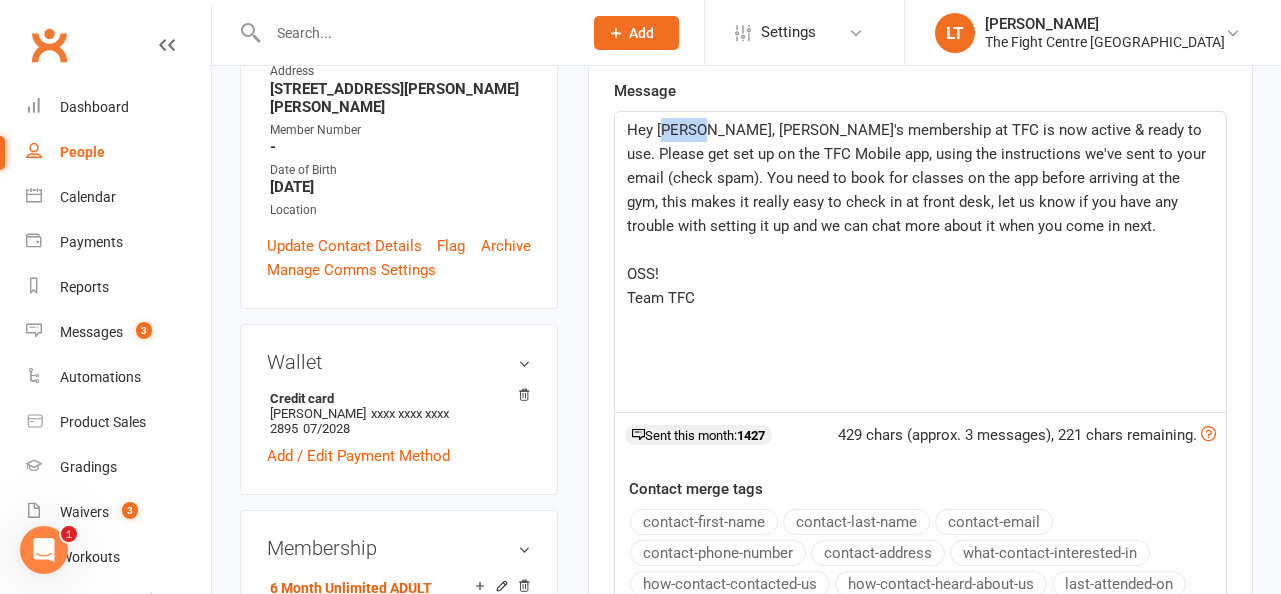 drag, startPoint x: 694, startPoint y: 126, endPoint x: 664, endPoint y: 123, distance: 30.149628 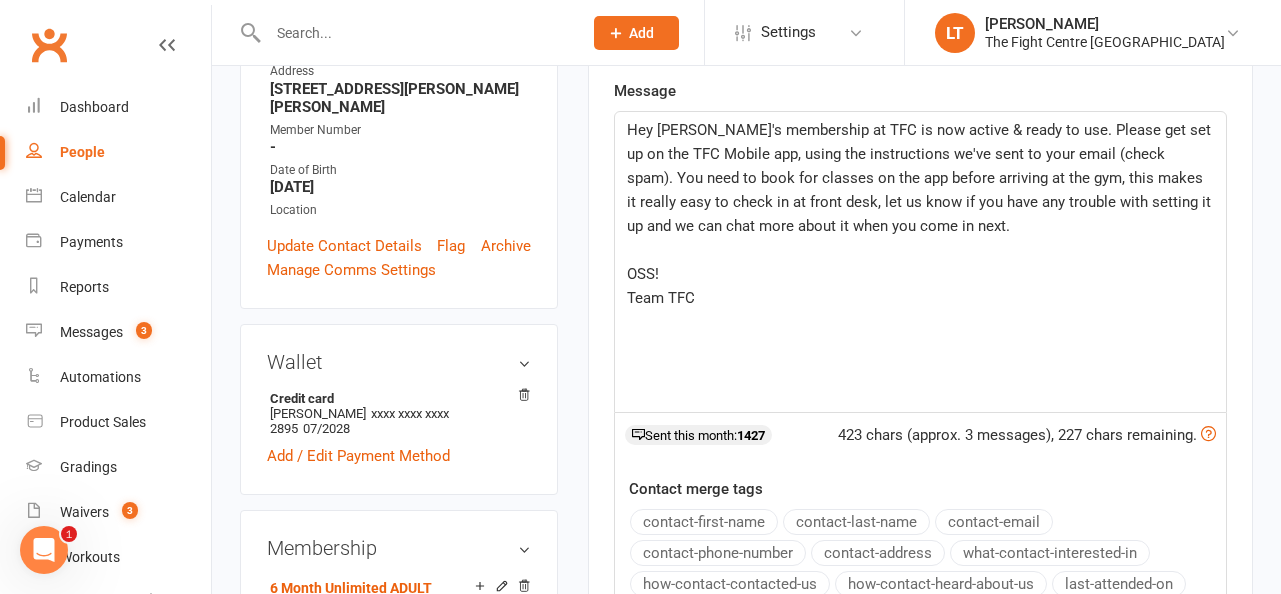 type 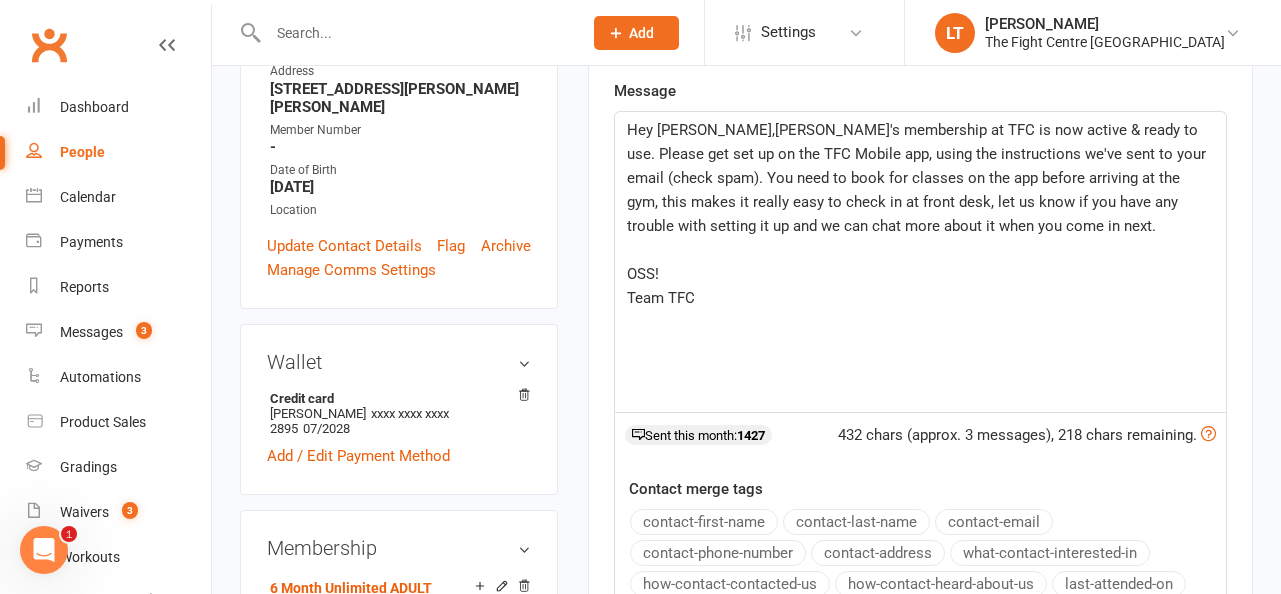 click on "Hey Nehemiah,Tristan's membership at TFC is now active & ready to use. Please get set up on the TFC Mobile app, using the instructions we've sent to your email (check spam). You need to book for classes on the app before arriving at the gym, this makes it really easy to check in at front desk, let us know if you have any trouble with setting it up and we can chat more about it when you come in next." 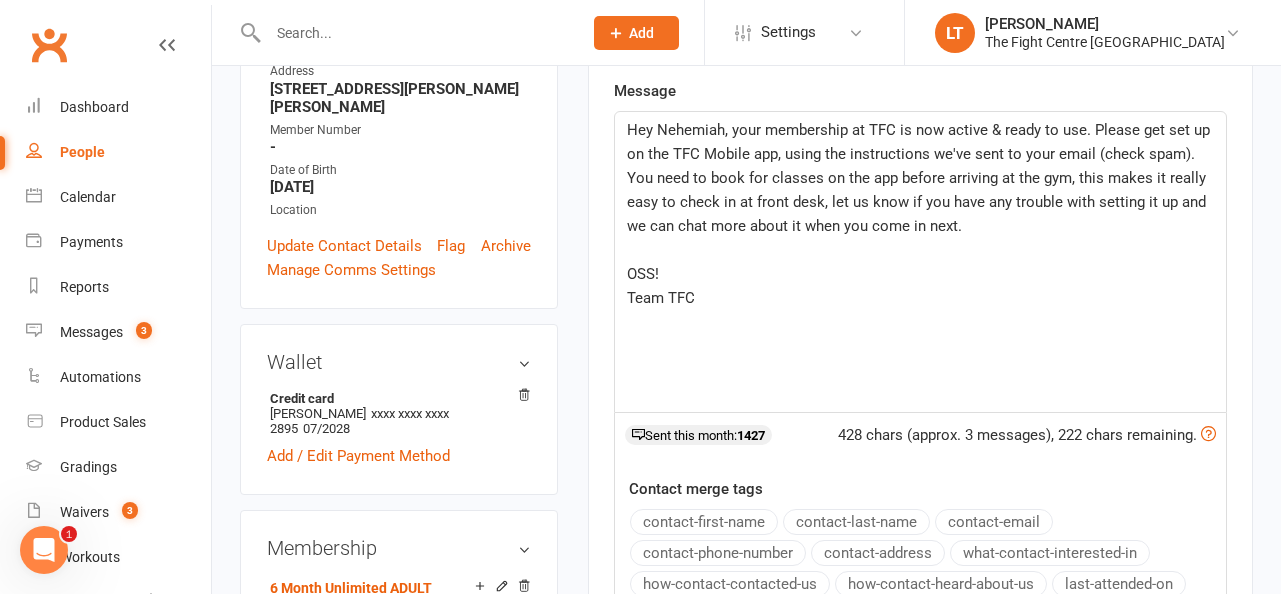 click on "Team TFC" 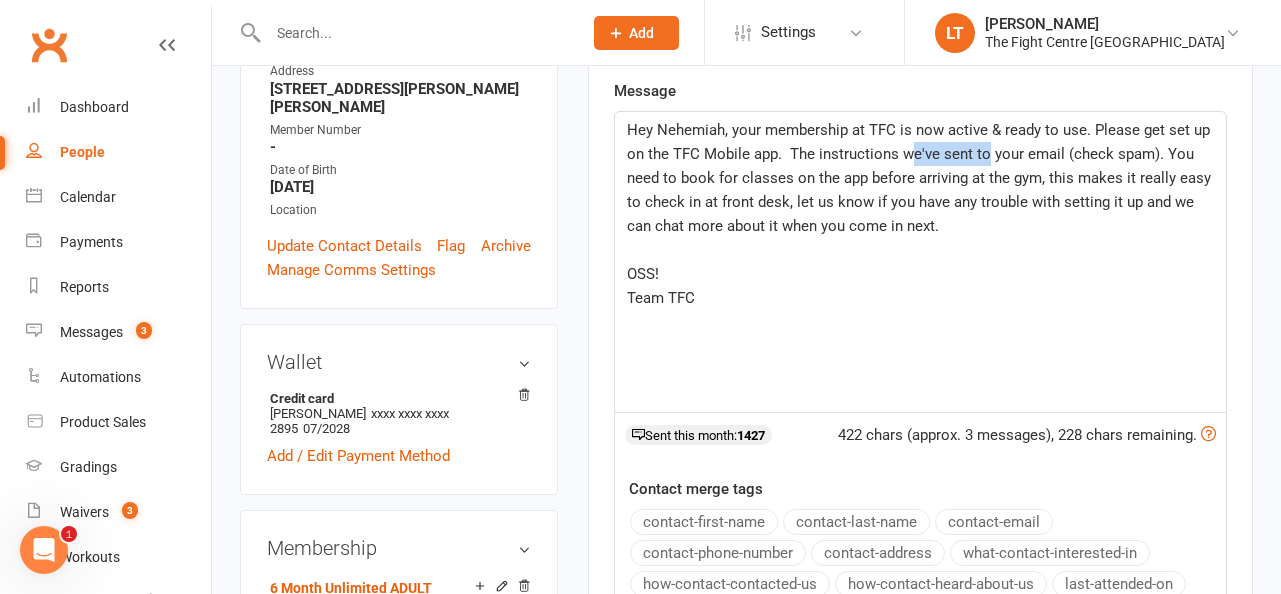 drag, startPoint x: 986, startPoint y: 152, endPoint x: 908, endPoint y: 148, distance: 78.10249 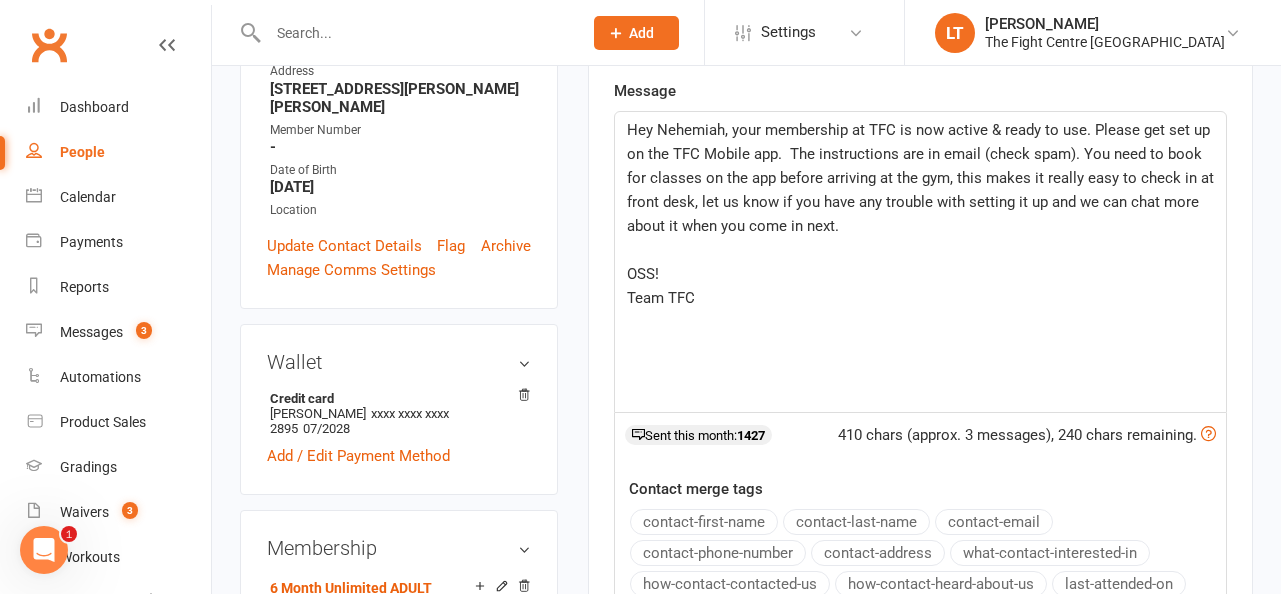 click on "Hey Nehemiah, your membership at TFC is now active & ready to use. Please get set up on the TFC Mobile app.  The instructions are in email (check spam). You need to book for classes on the app before arriving at the gym, this makes it really easy to check in at front desk, let us know if you have any trouble with setting it up and we can chat more about it when you come in next." 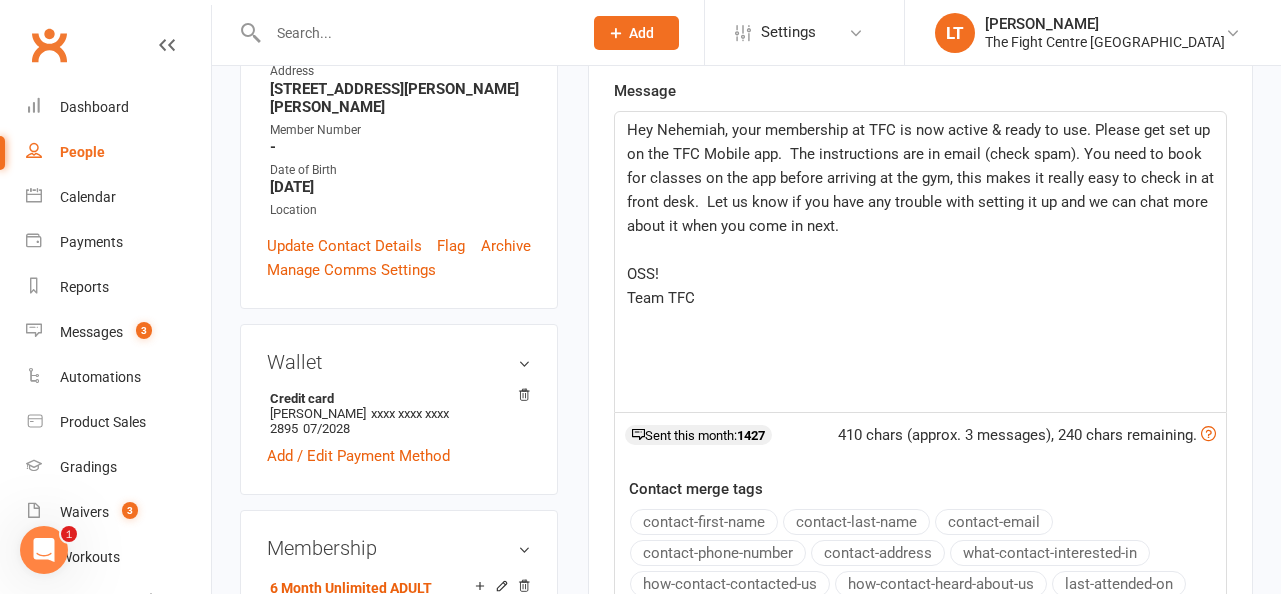 click on "Hey Nehemiah, your membership at TFC is now active & ready to use. Please get set up on the TFC Mobile app.  The instructions are in email (check spam). You need to book for classes on the app before arriving at the gym, this makes it really easy to check in at front desk.  Let us know if you have any trouble with setting it up and we can chat more about it when you come in next. ﻿ OSS! Team TFC" 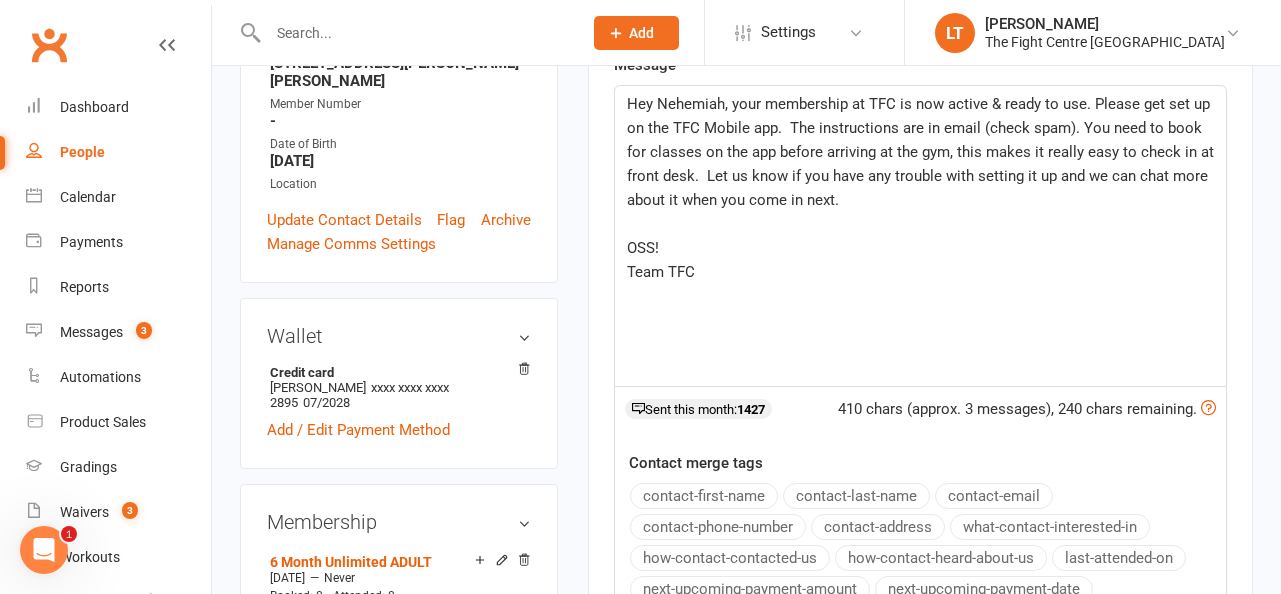 scroll, scrollTop: 520, scrollLeft: 0, axis: vertical 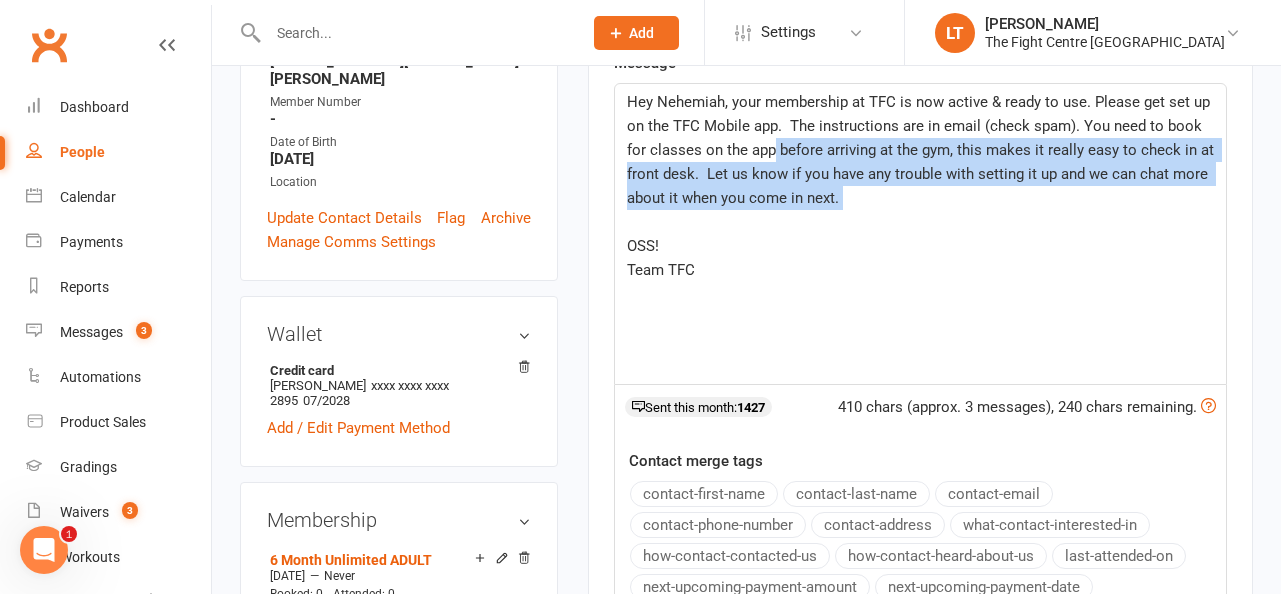 drag, startPoint x: 775, startPoint y: 141, endPoint x: 829, endPoint y: 216, distance: 92.417534 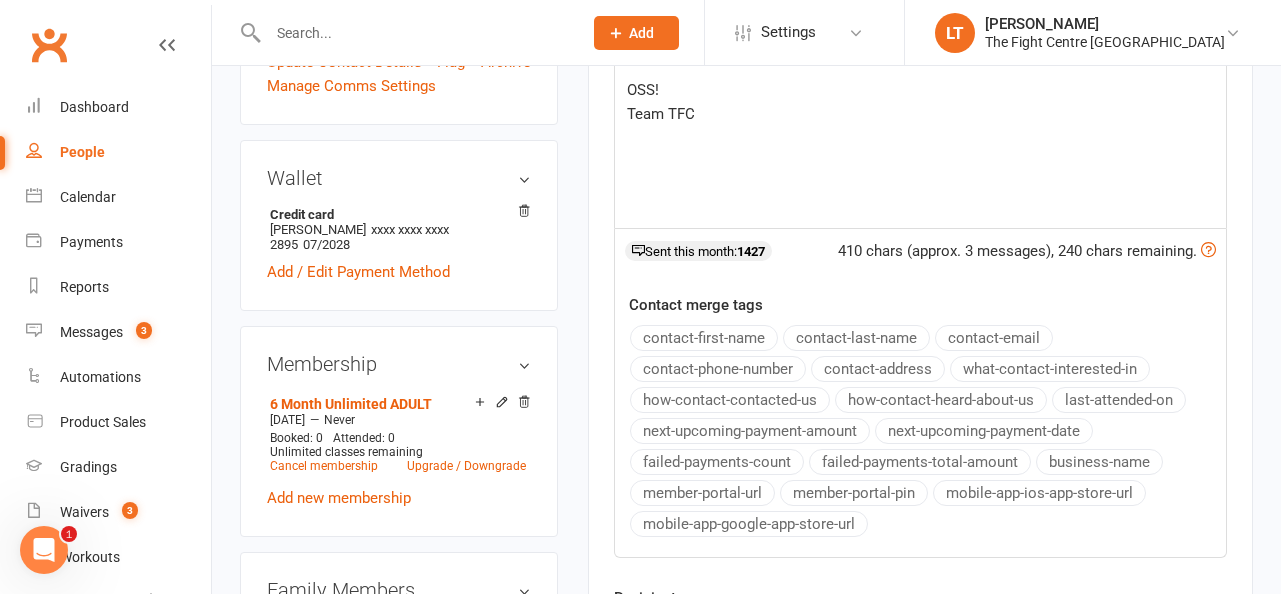 scroll, scrollTop: 802, scrollLeft: 0, axis: vertical 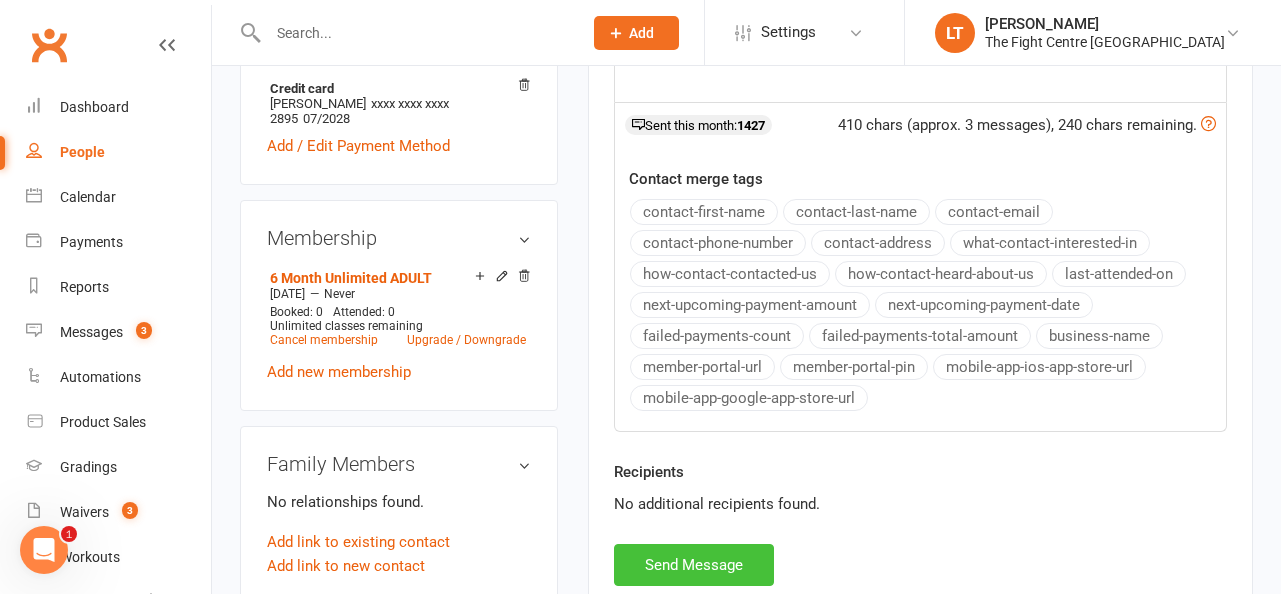 click on "Send Message" at bounding box center (694, 565) 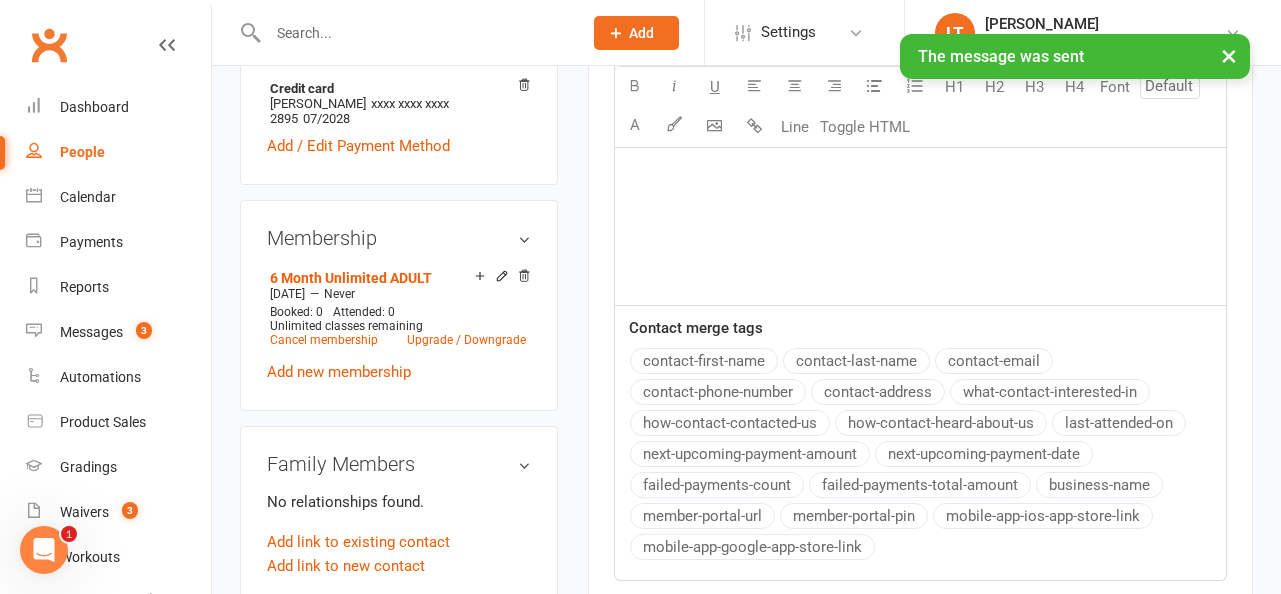click on "×" at bounding box center (1229, 55) 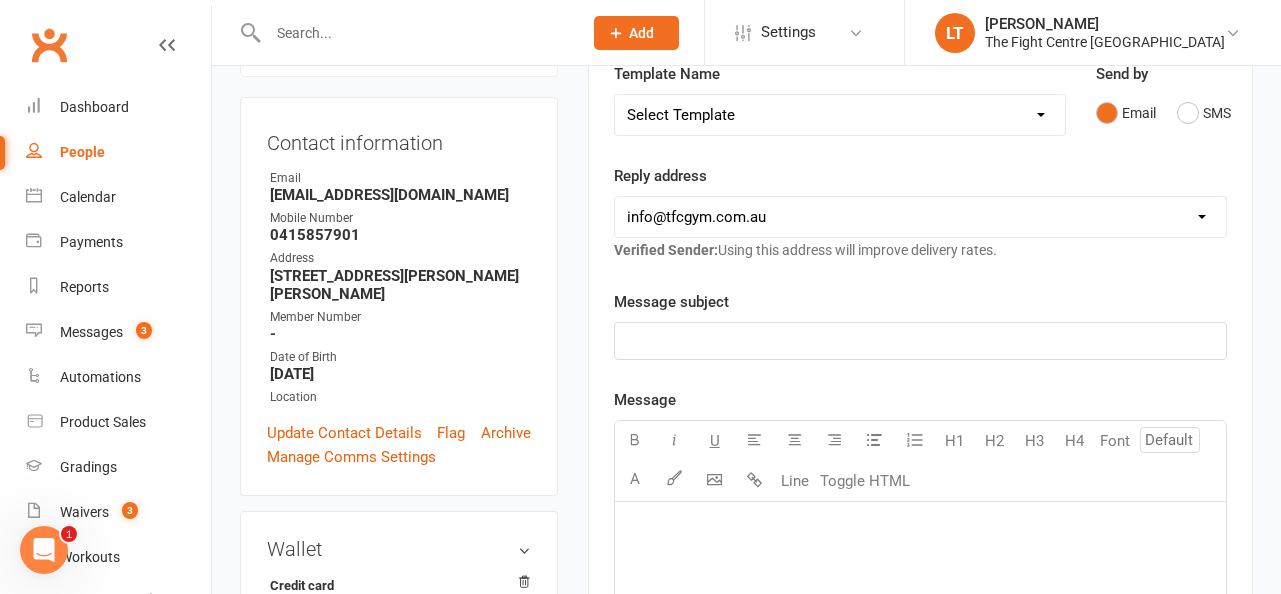 scroll, scrollTop: 0, scrollLeft: 0, axis: both 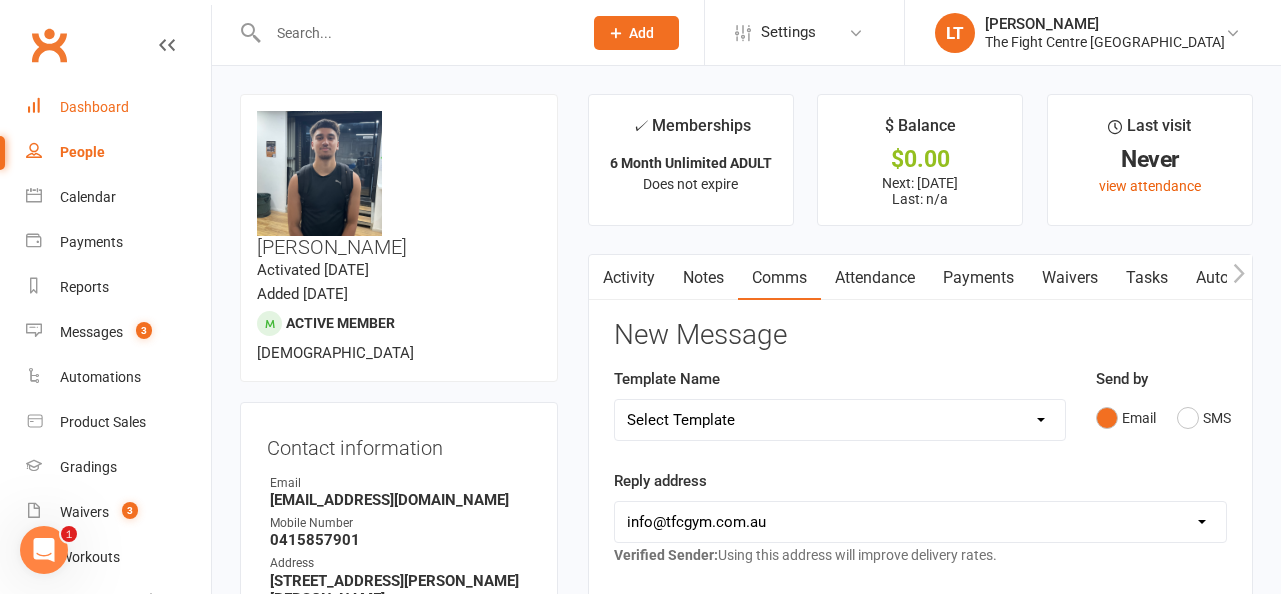 click on "Dashboard" at bounding box center (118, 107) 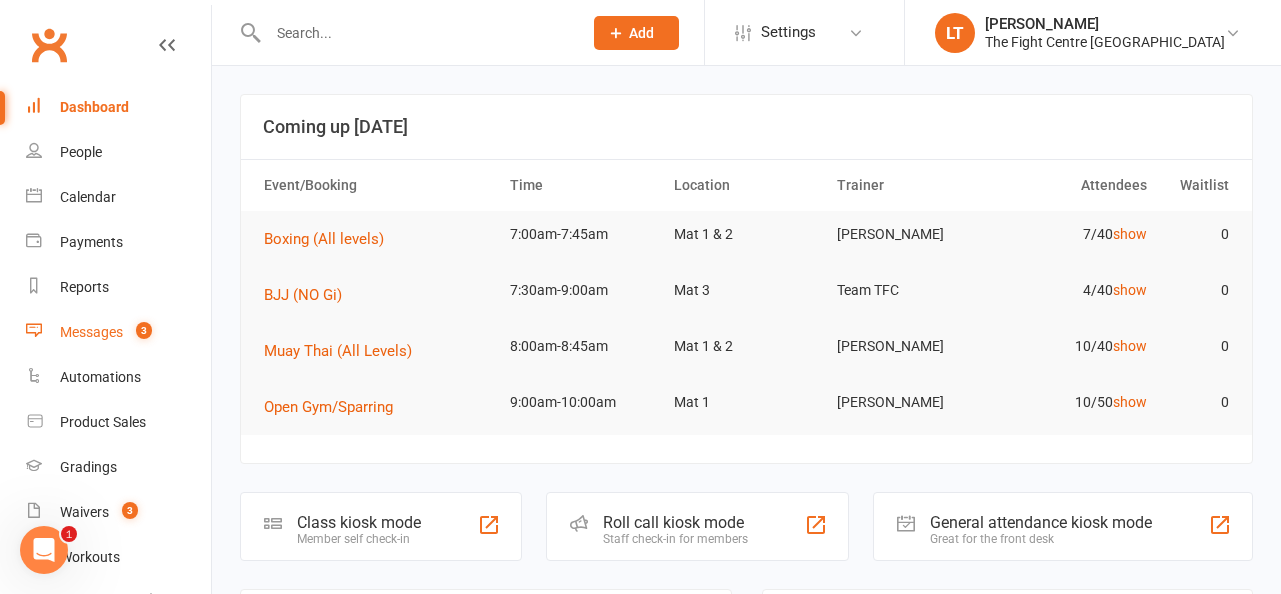 click on "3" at bounding box center (144, 330) 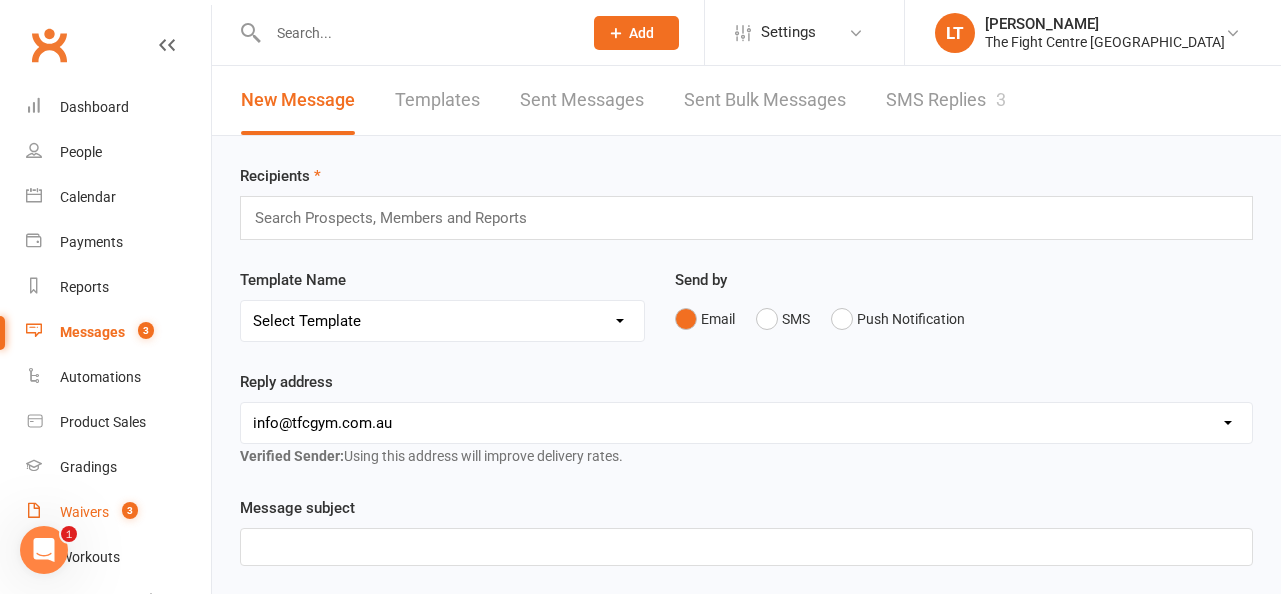click on "Waivers" at bounding box center (84, 512) 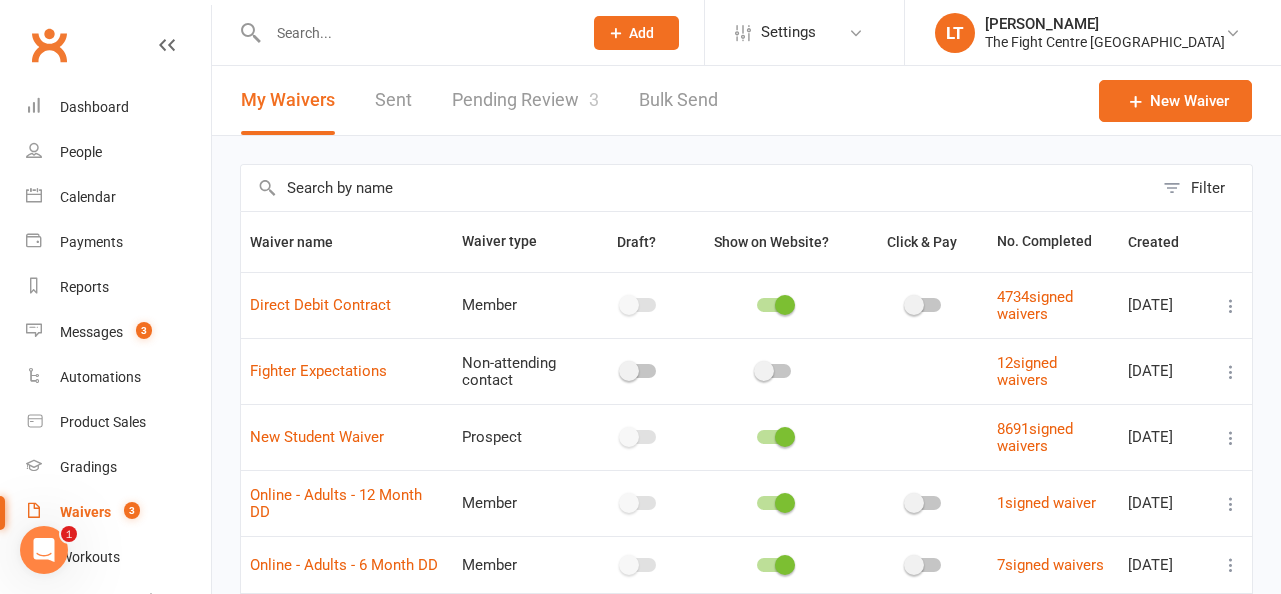 click on "Pending Review 3" at bounding box center (525, 100) 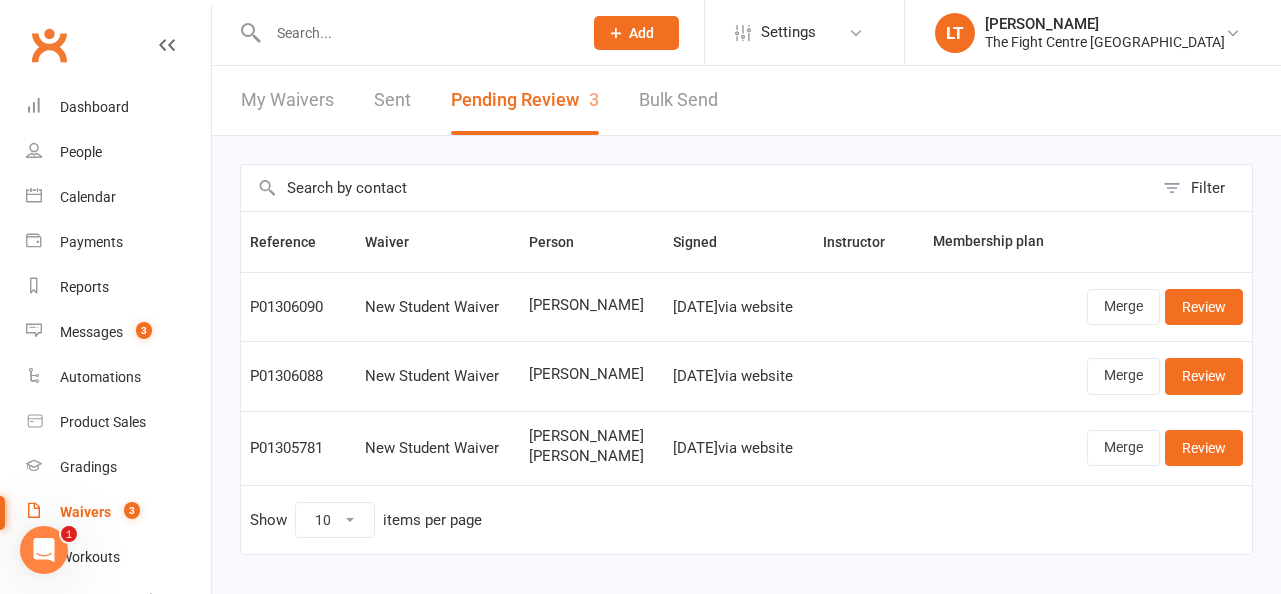click at bounding box center (415, 33) 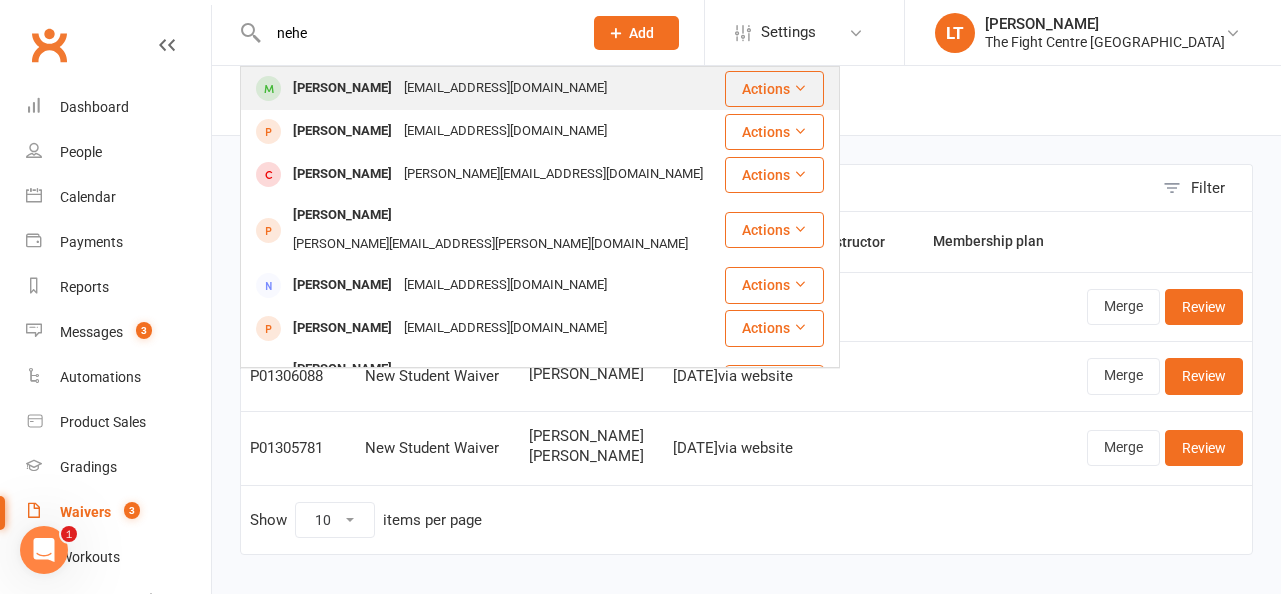 type on "nehe" 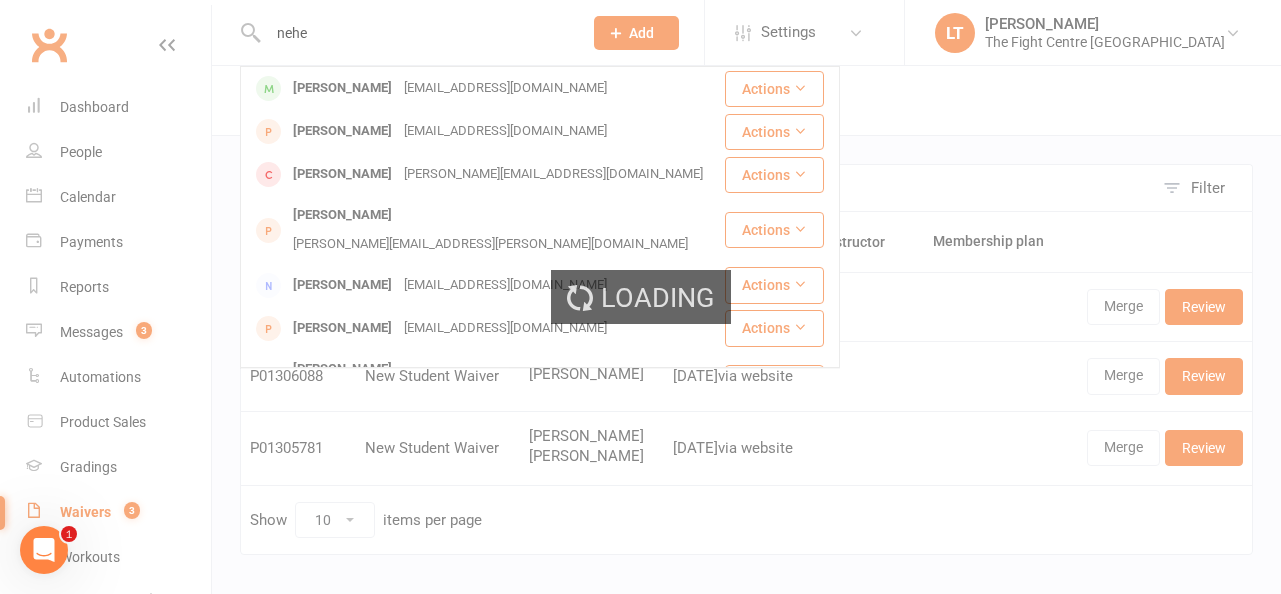 type 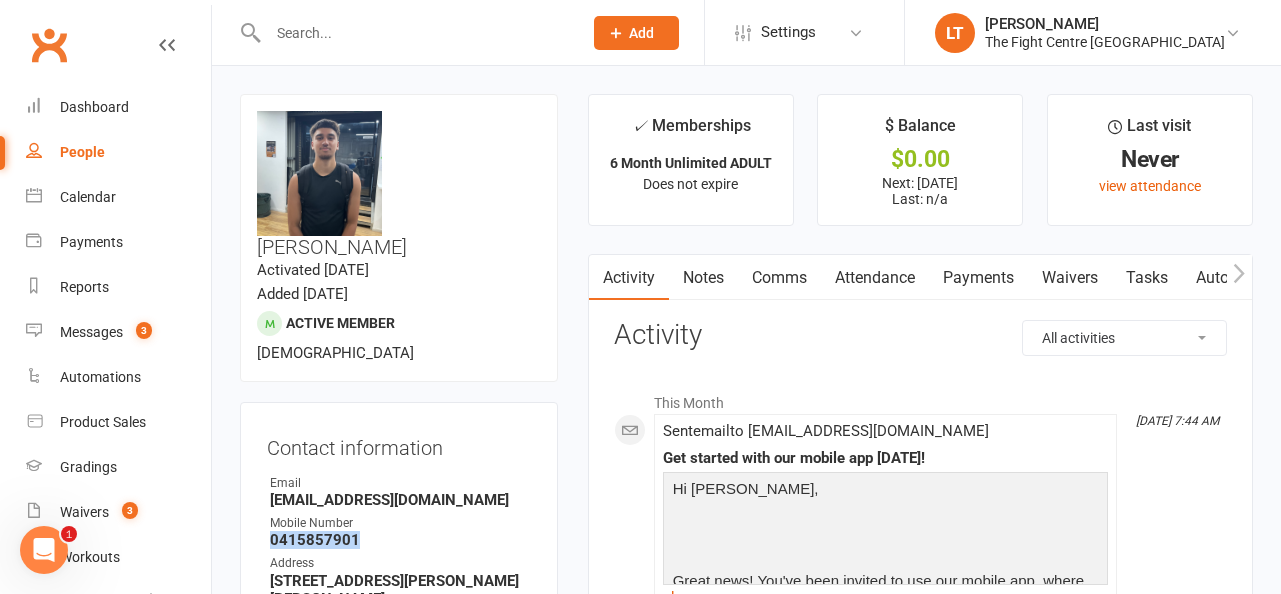 drag, startPoint x: 365, startPoint y: 461, endPoint x: 267, endPoint y: 459, distance: 98.02041 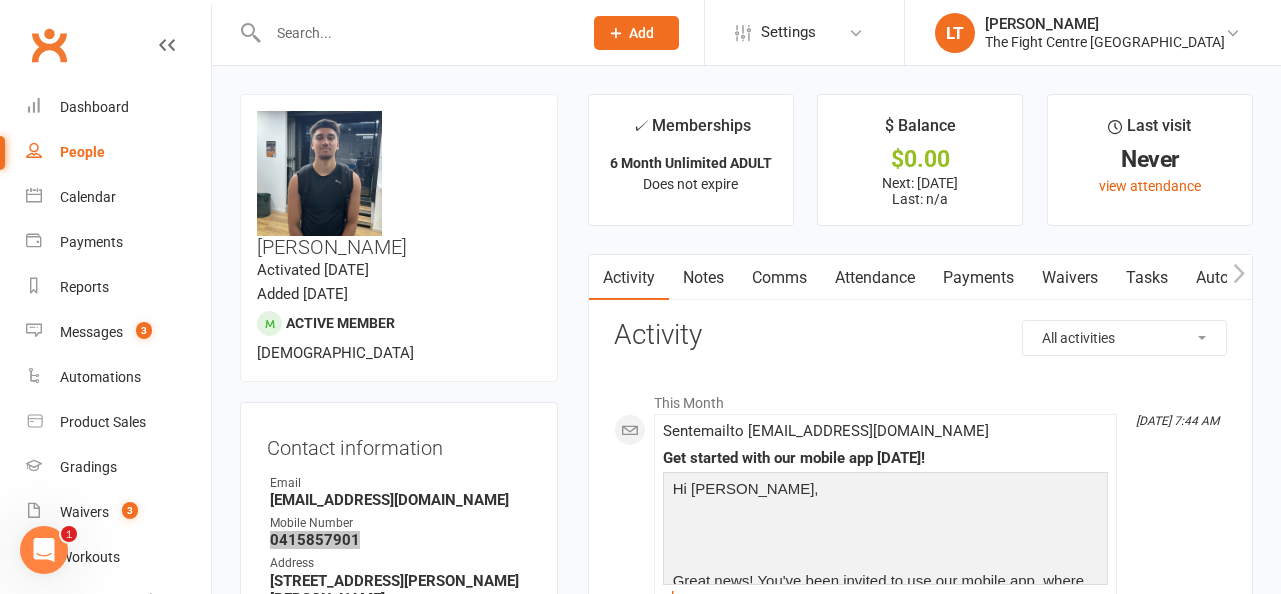 drag, startPoint x: 312, startPoint y: 463, endPoint x: 491, endPoint y: 24, distance: 474.0907 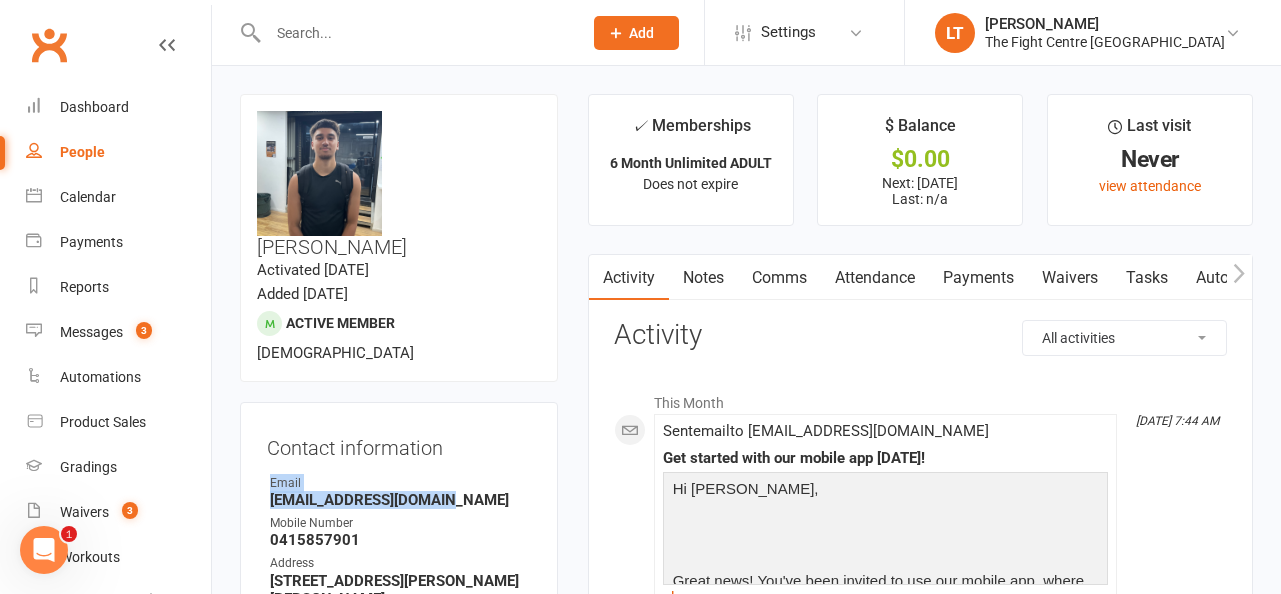 drag, startPoint x: 475, startPoint y: 418, endPoint x: 256, endPoint y: 412, distance: 219.08218 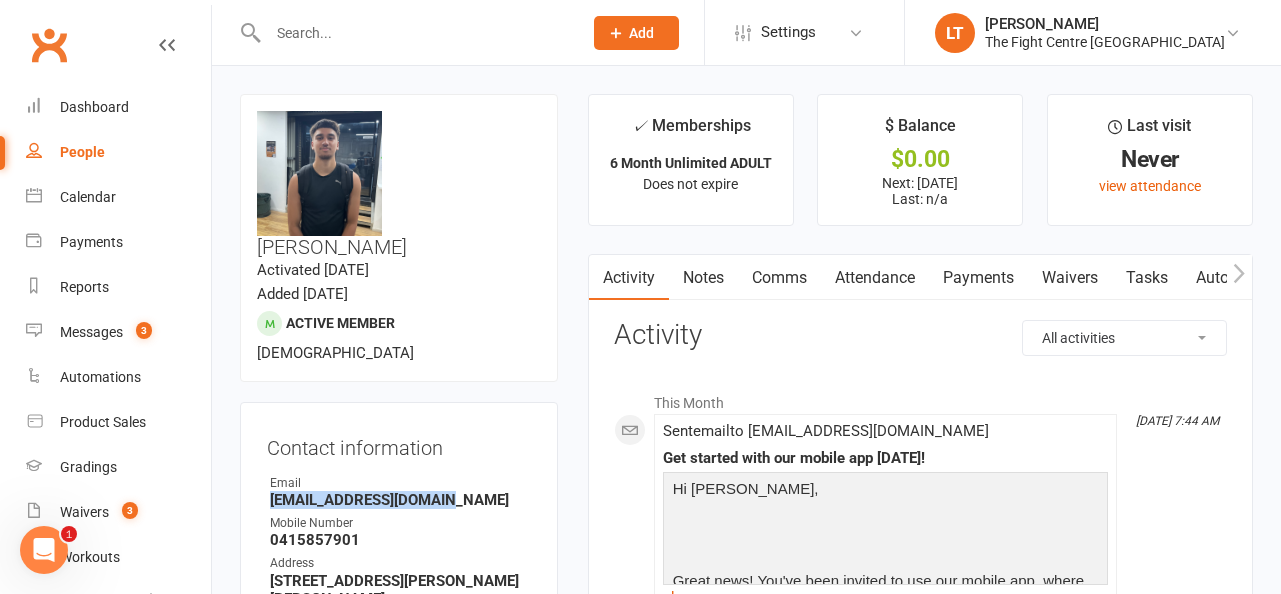 drag, startPoint x: 460, startPoint y: 425, endPoint x: 261, endPoint y: 427, distance: 199.01006 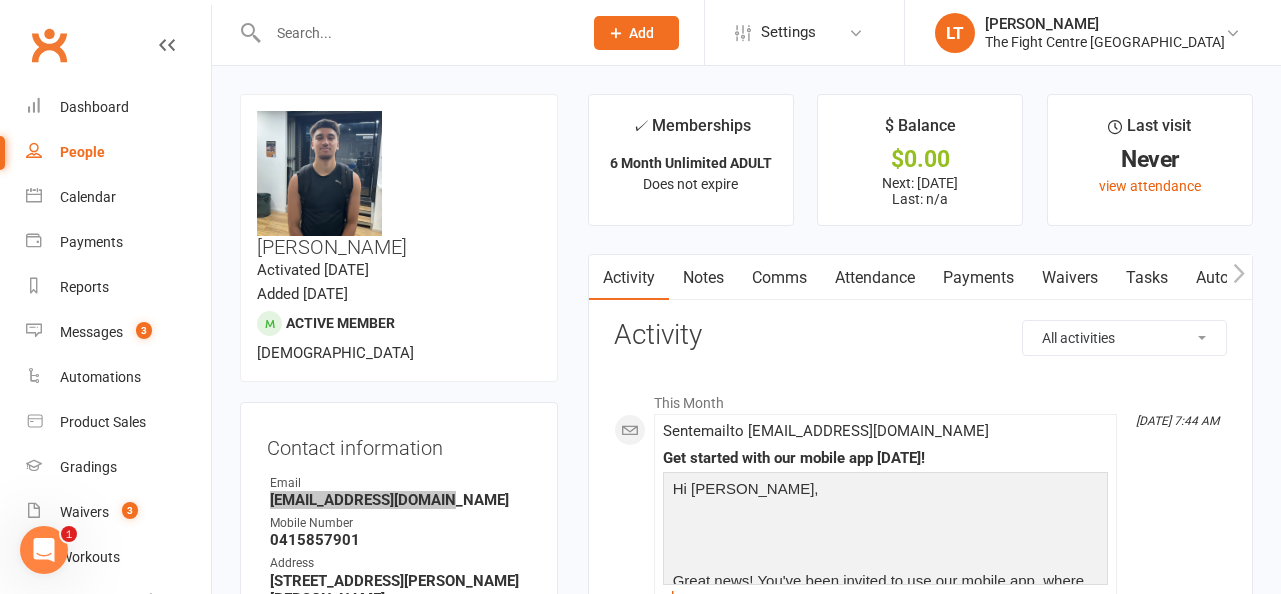 drag, startPoint x: 322, startPoint y: 424, endPoint x: 400, endPoint y: 18, distance: 413.4247 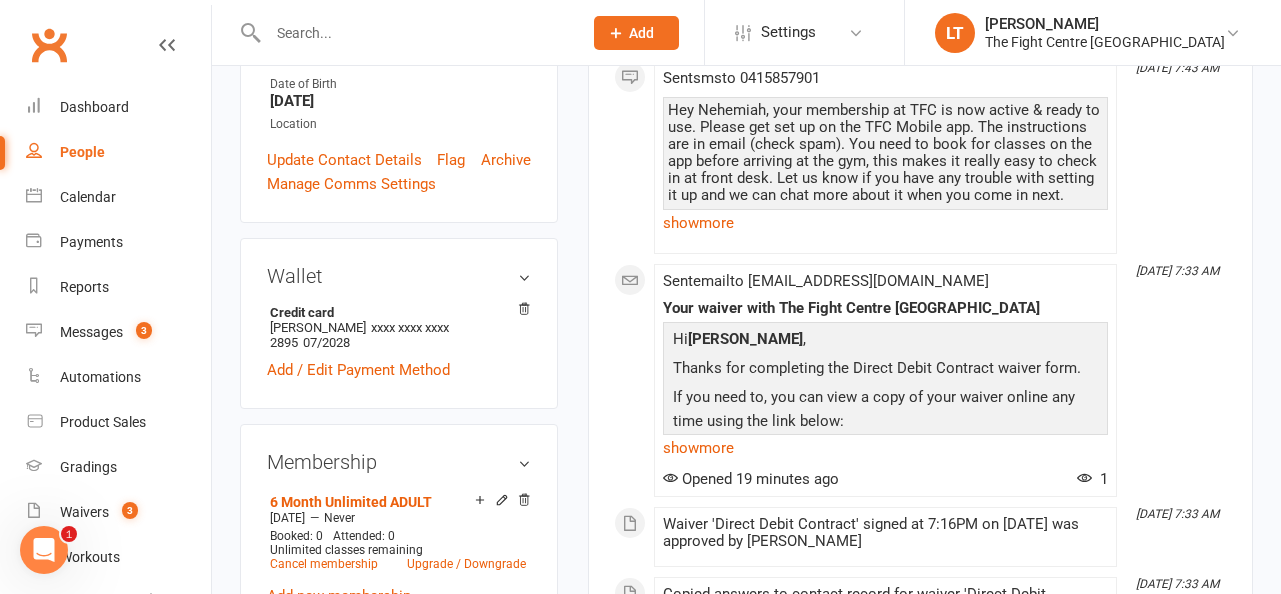 scroll, scrollTop: 0, scrollLeft: 0, axis: both 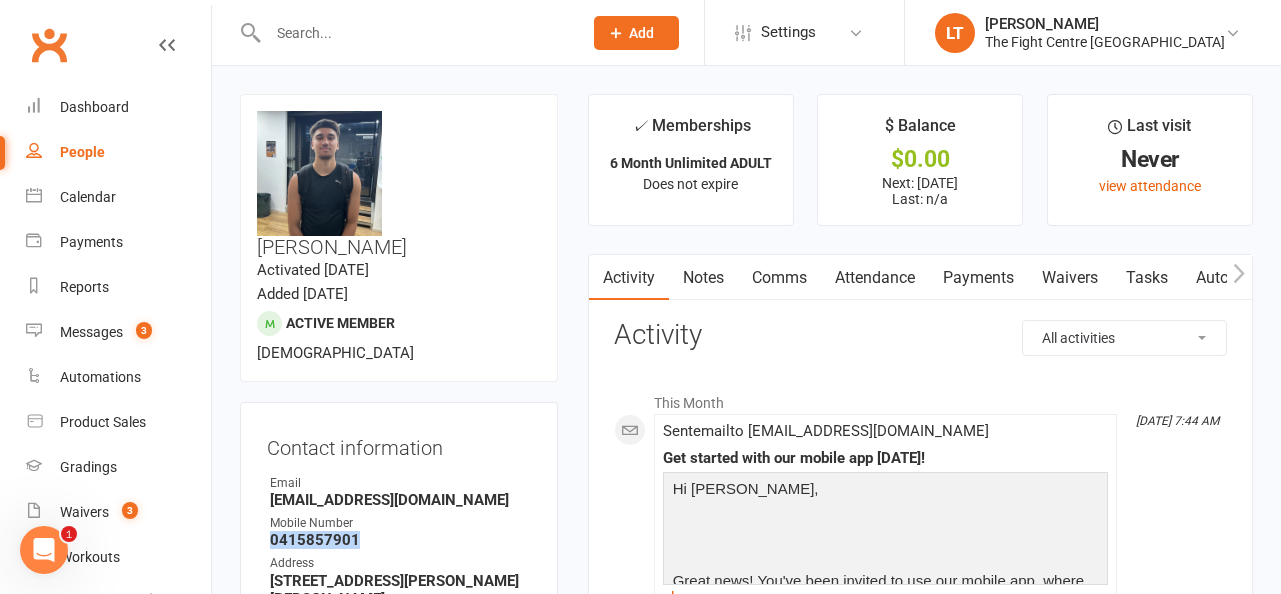 drag, startPoint x: 381, startPoint y: 465, endPoint x: 222, endPoint y: 455, distance: 159.31415 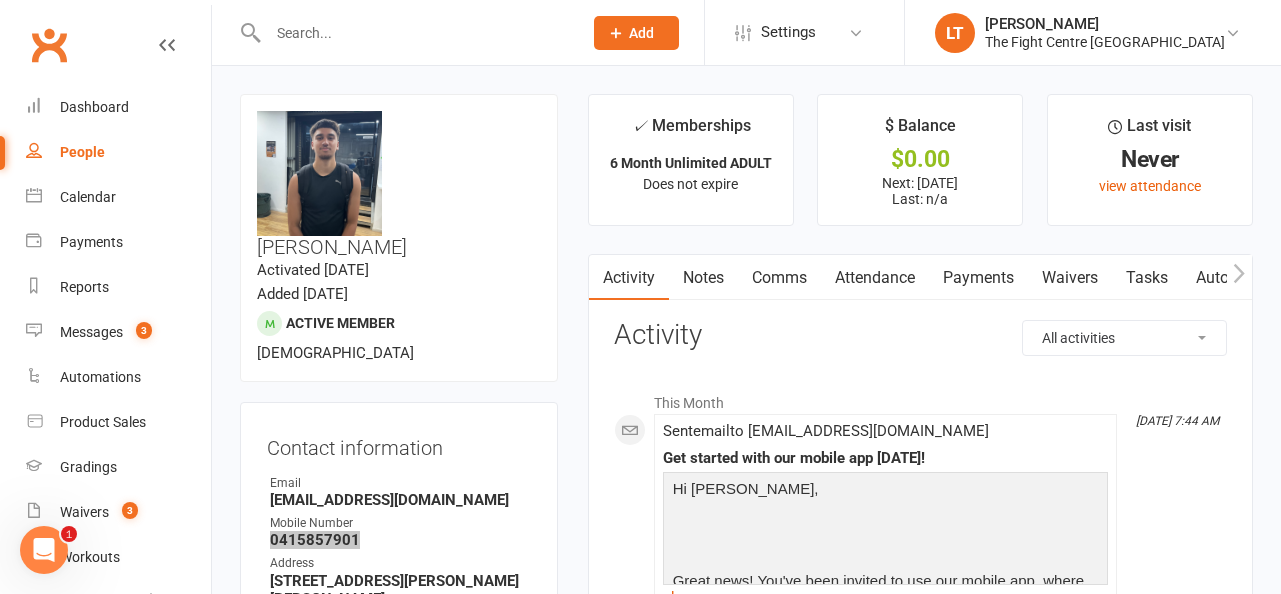 drag, startPoint x: 267, startPoint y: 460, endPoint x: 533, endPoint y: 34, distance: 502.22705 